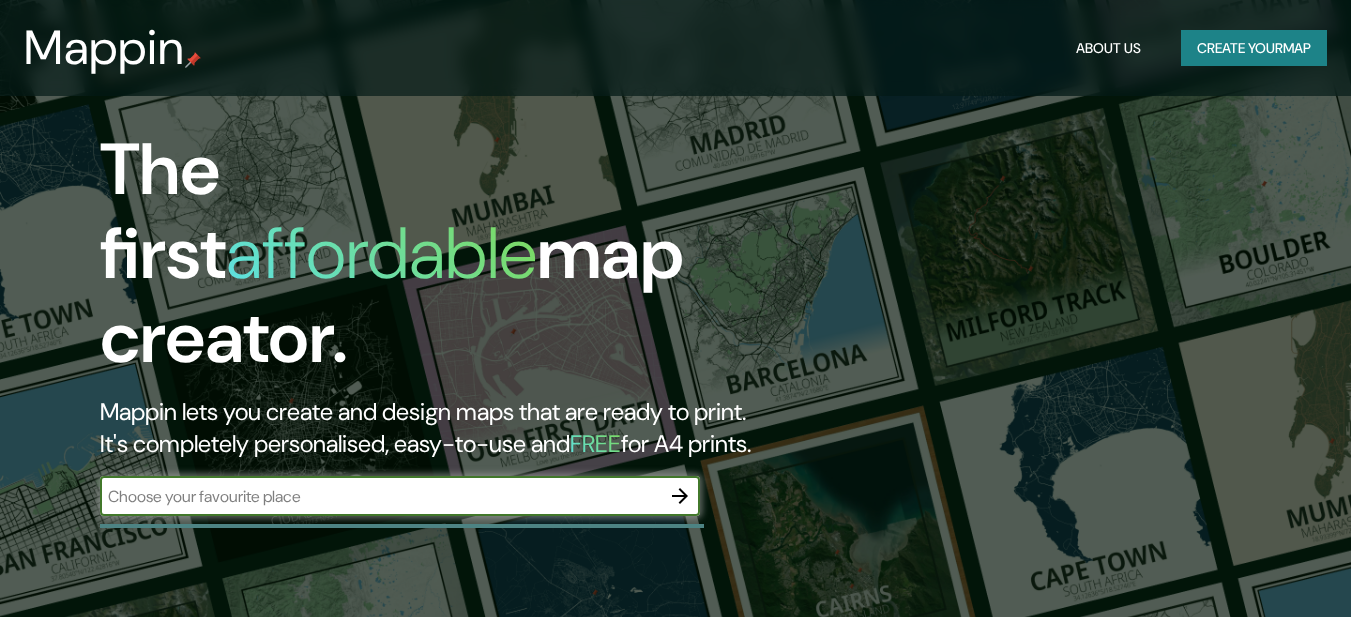click 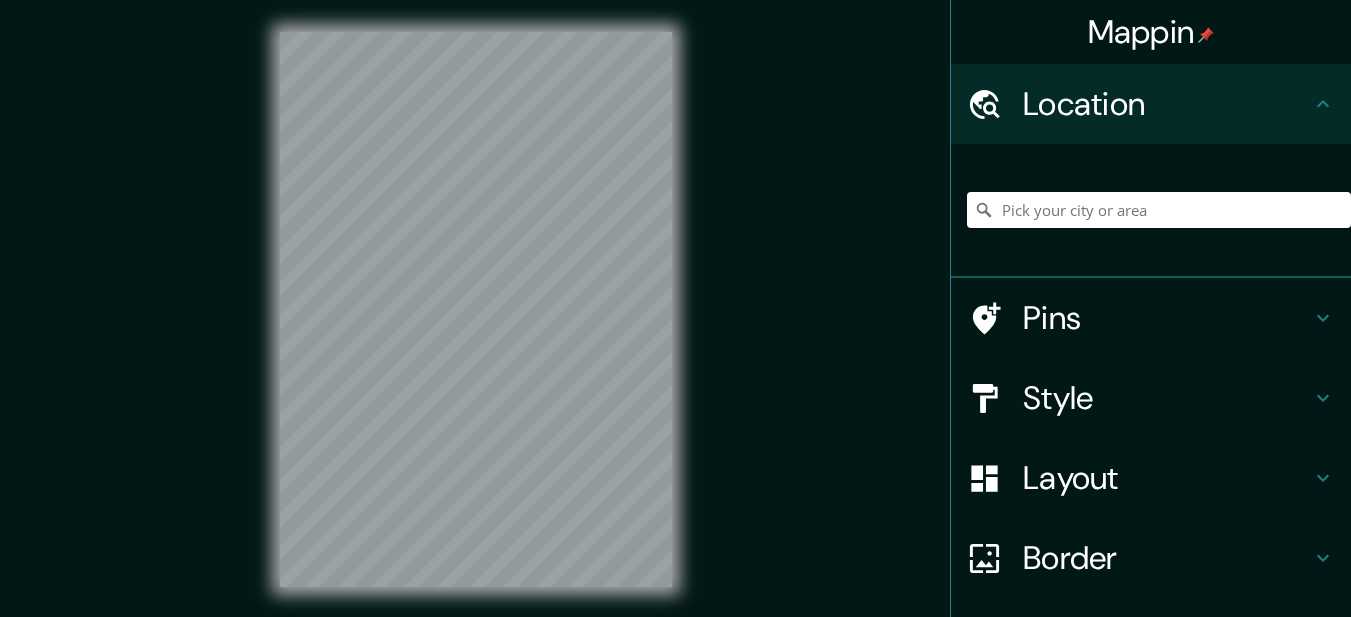 scroll, scrollTop: 34, scrollLeft: 0, axis: vertical 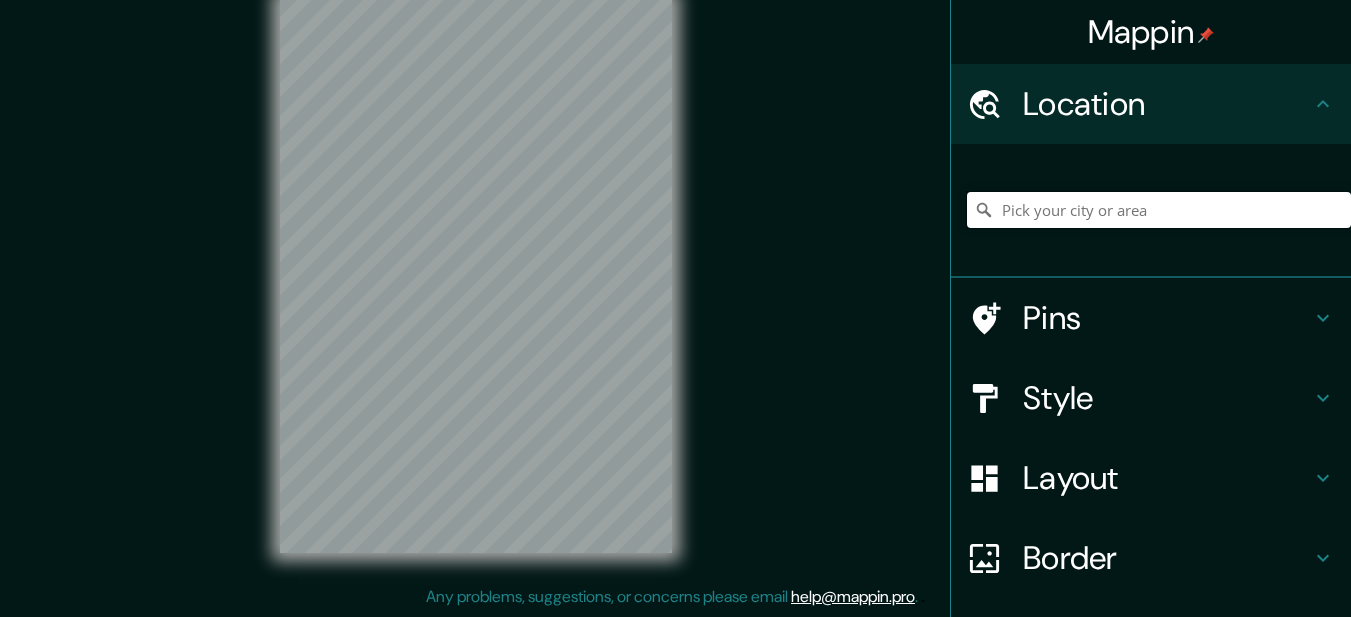 click at bounding box center (1159, 210) 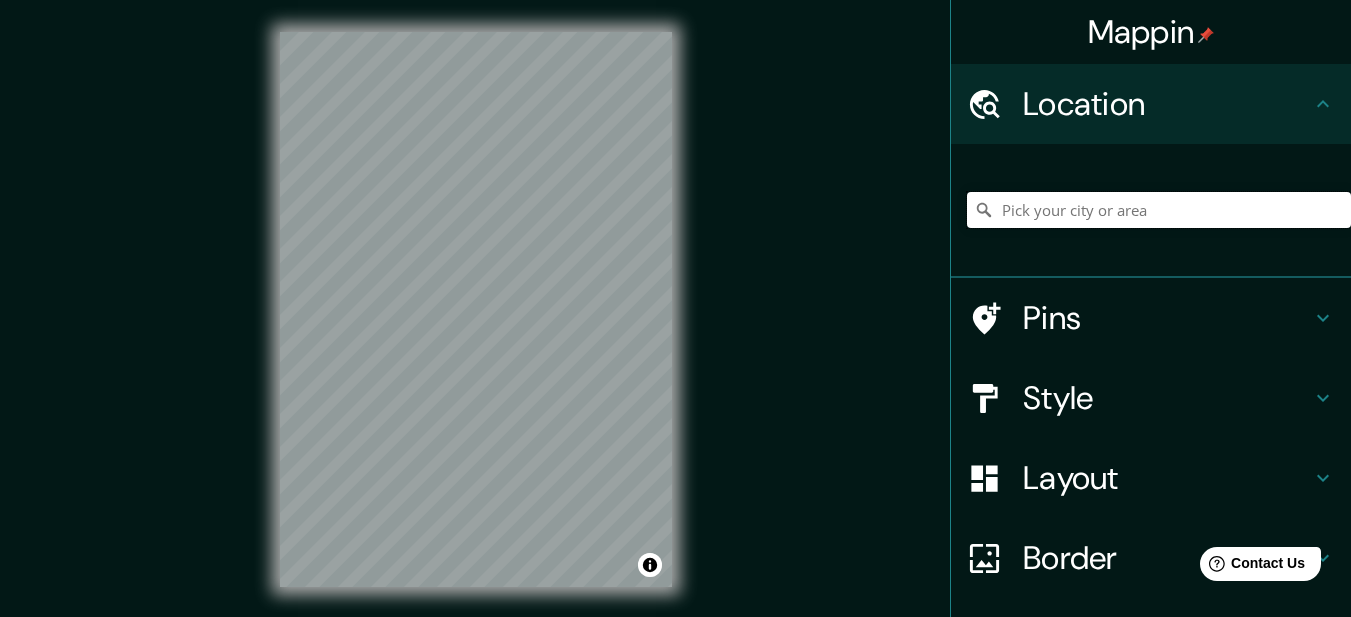 scroll, scrollTop: 0, scrollLeft: 0, axis: both 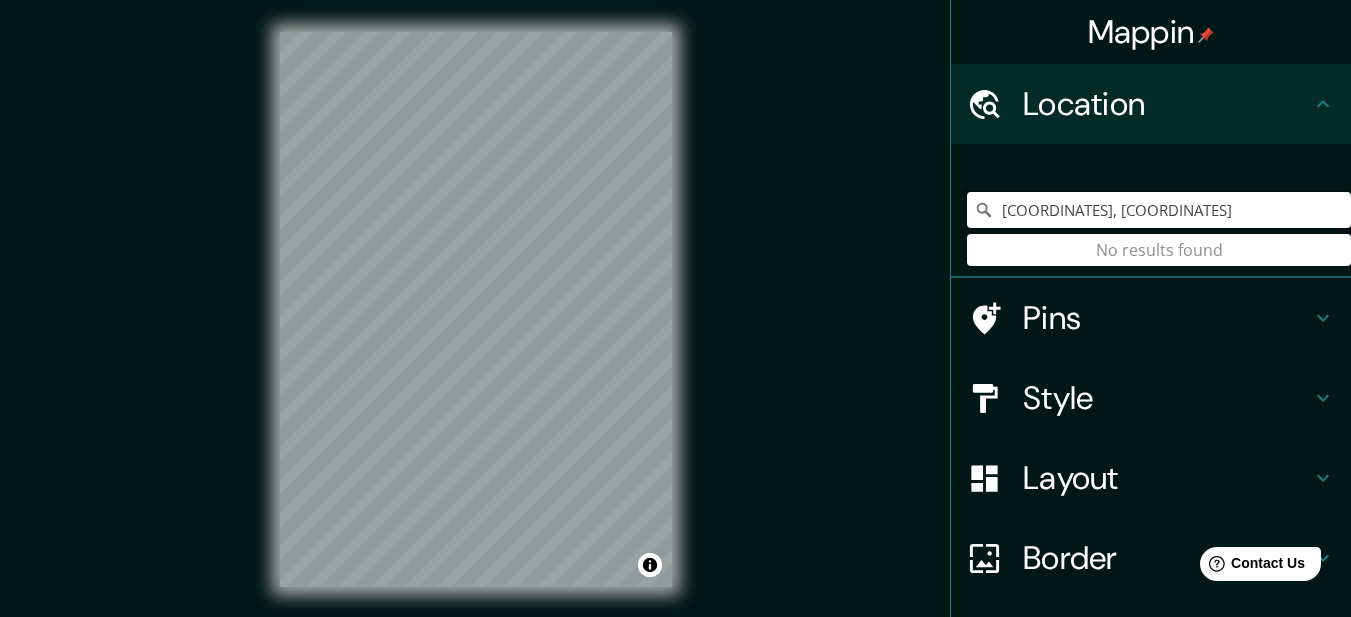 click on "[COORDINATES], [COORDINATES]" at bounding box center (1159, 210) 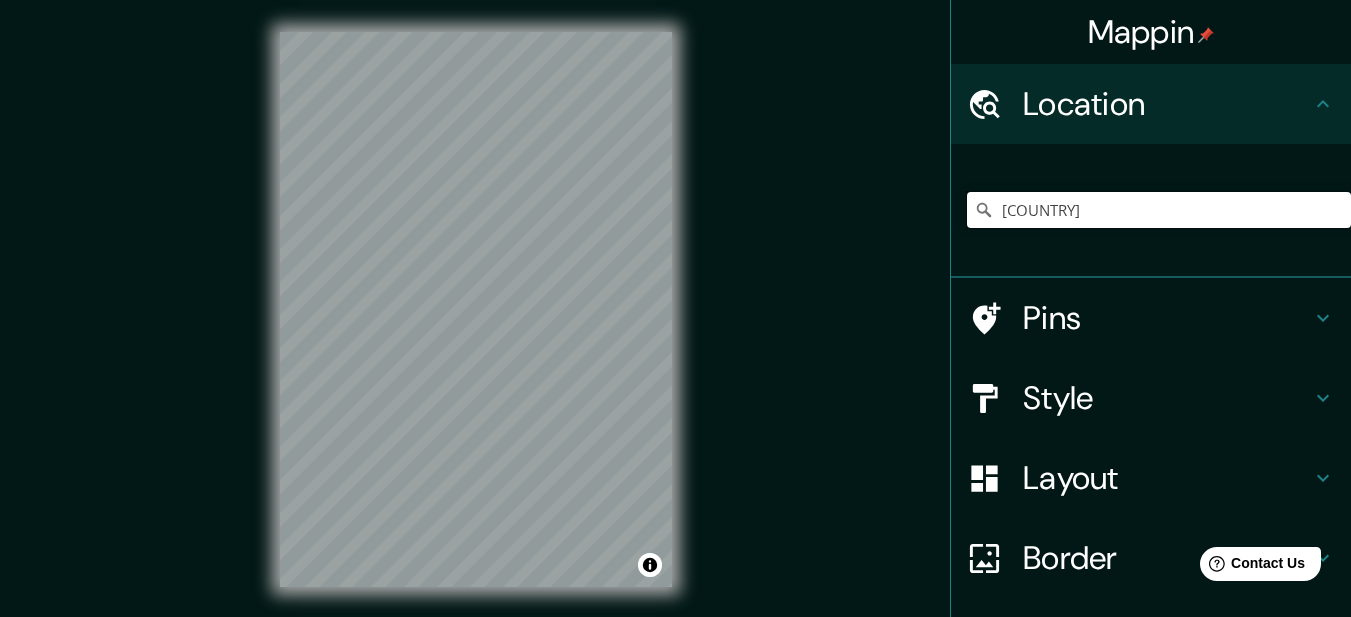 type on "[COUNTRY]" 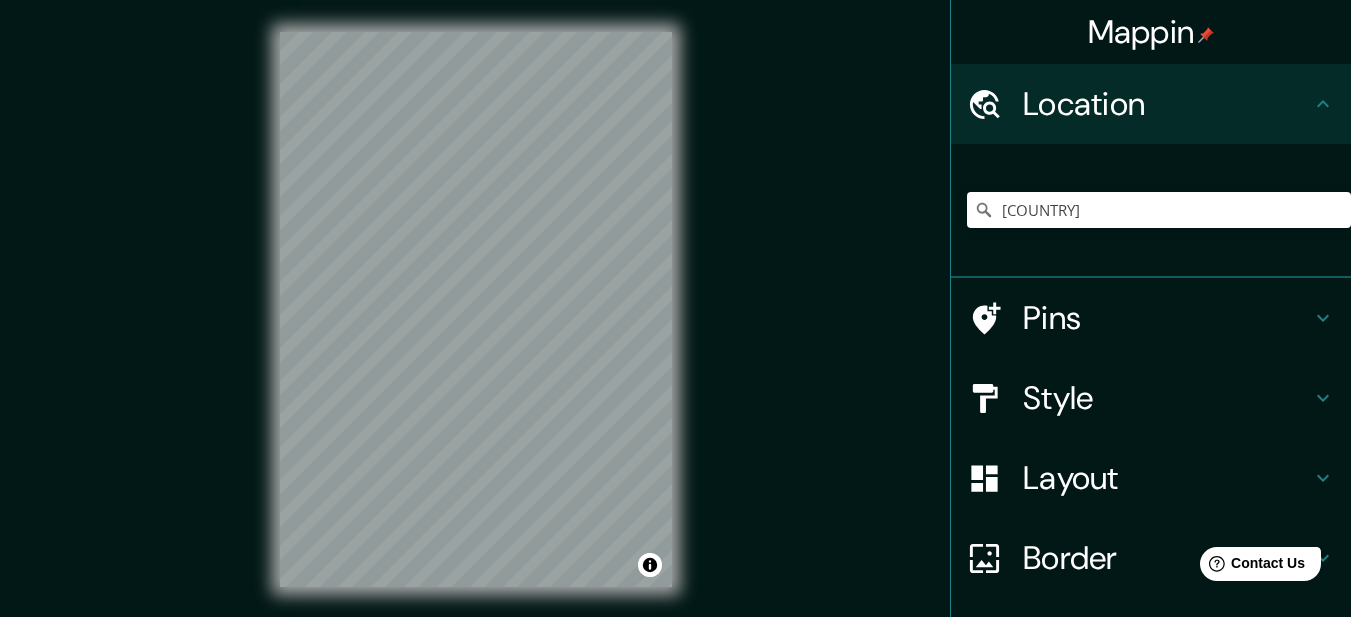 click on "Pins" at bounding box center (1167, 318) 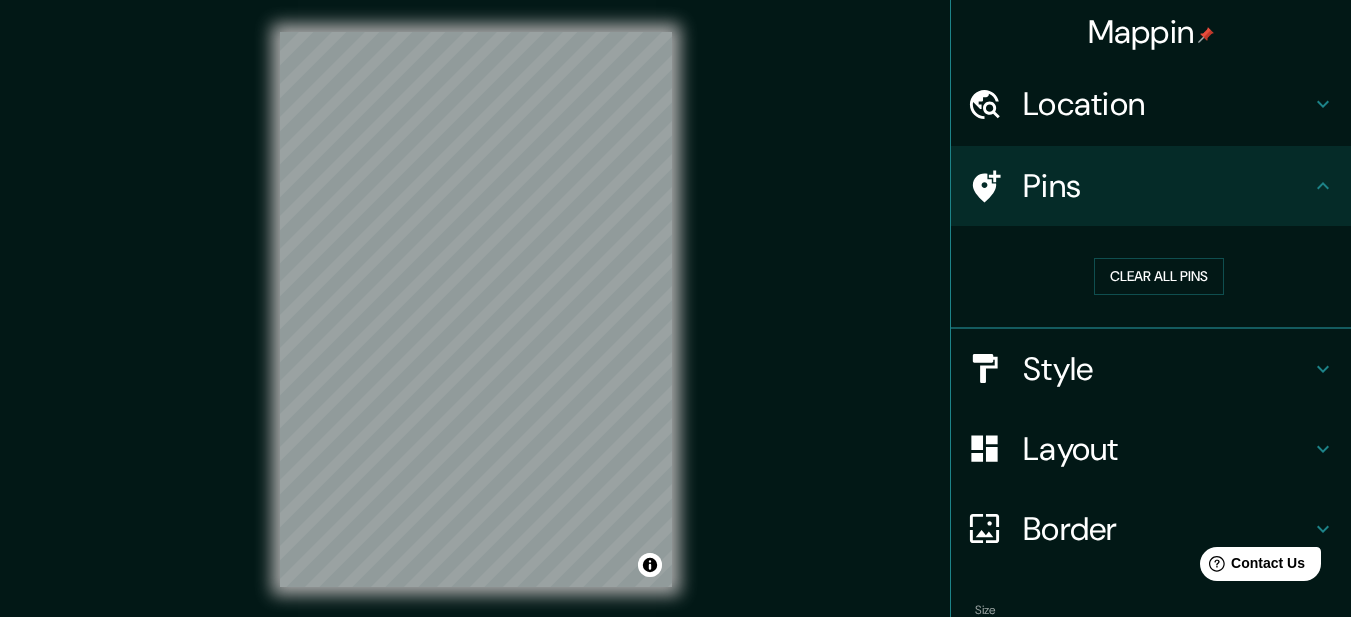 click on "Style" at bounding box center [1167, 369] 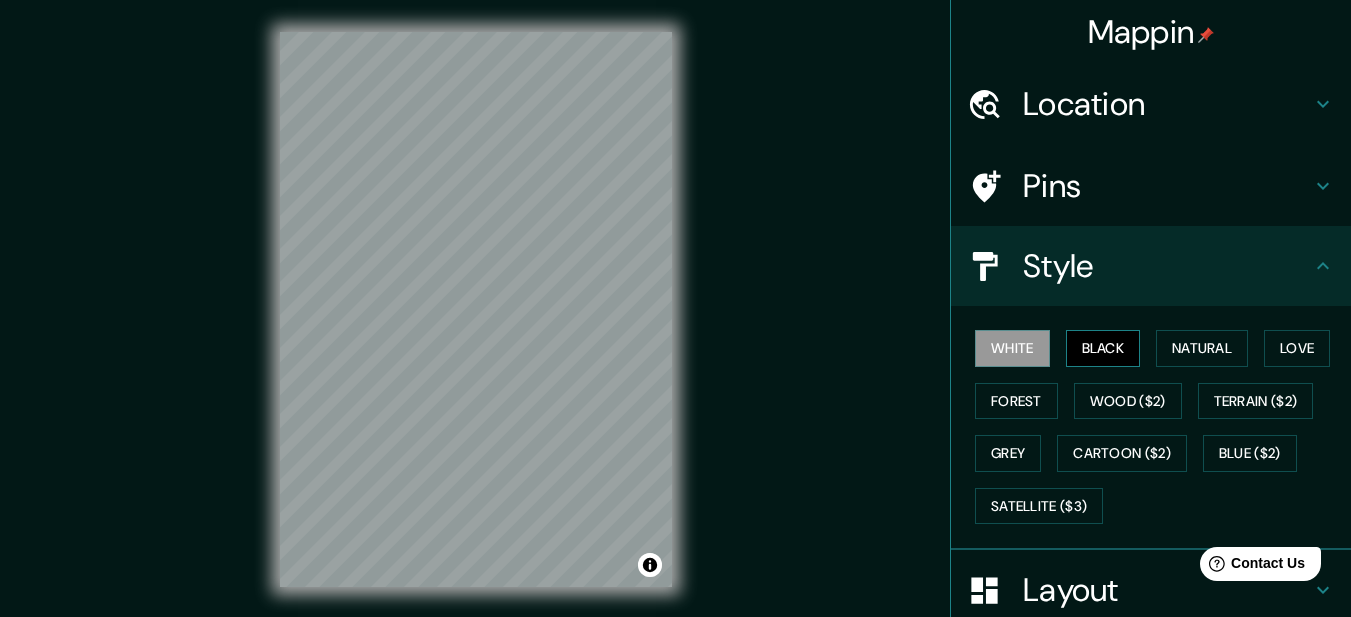 click on "Black" at bounding box center [1103, 348] 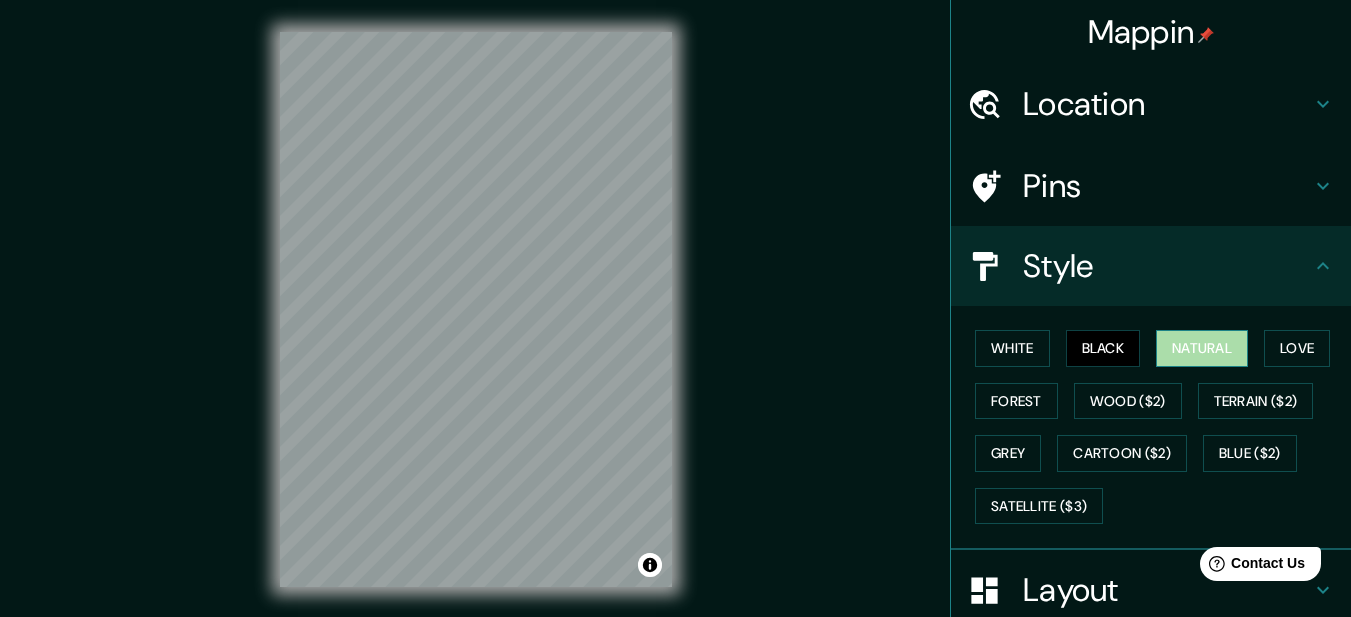 click on "Natural" at bounding box center [1202, 348] 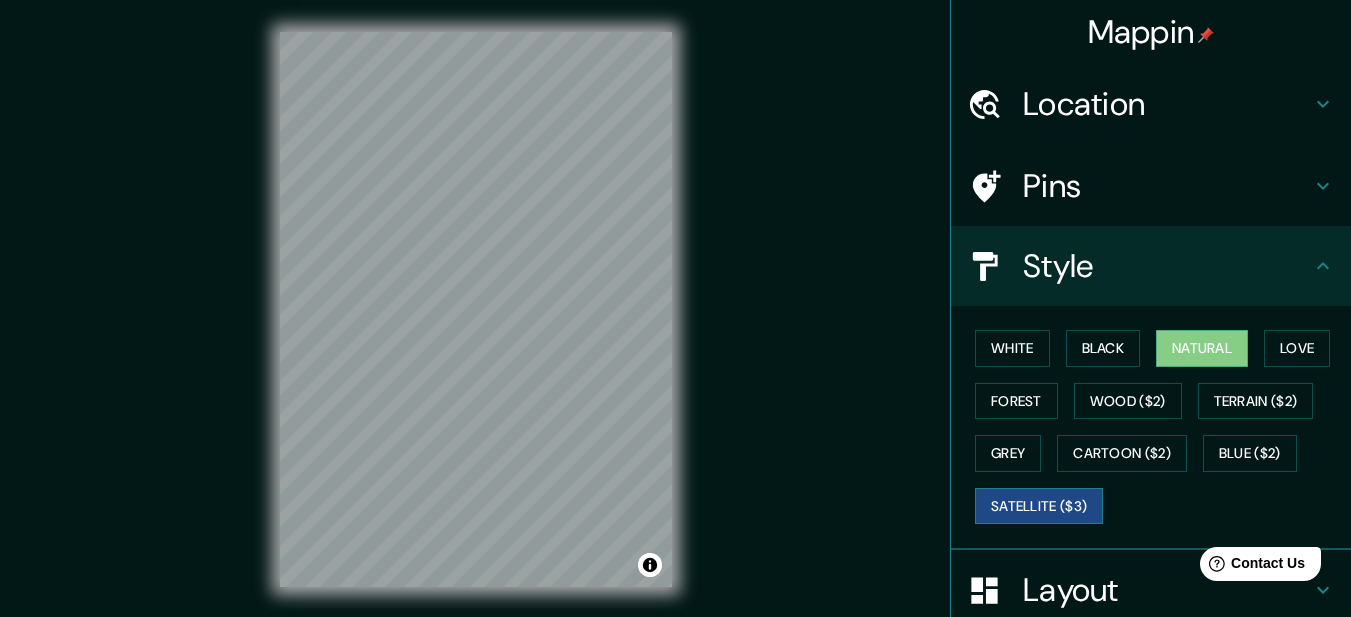 click on "Satellite ($3)" at bounding box center [1039, 506] 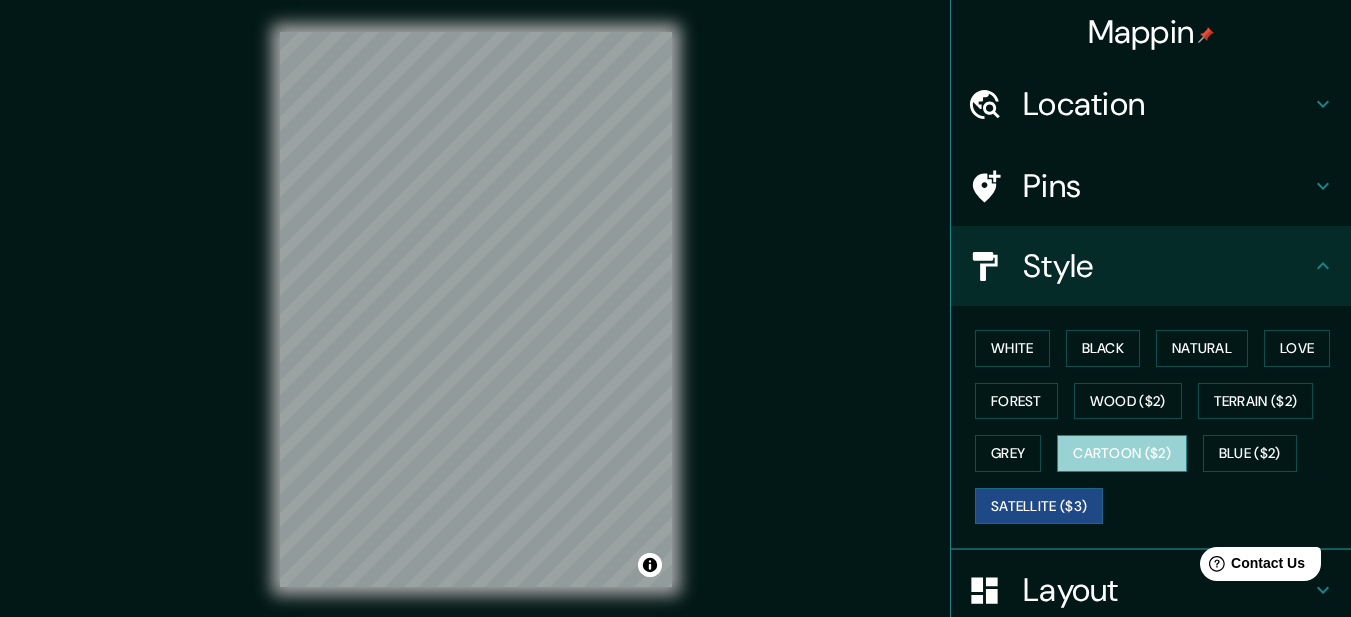 click on "Cartoon ($2)" at bounding box center (1122, 453) 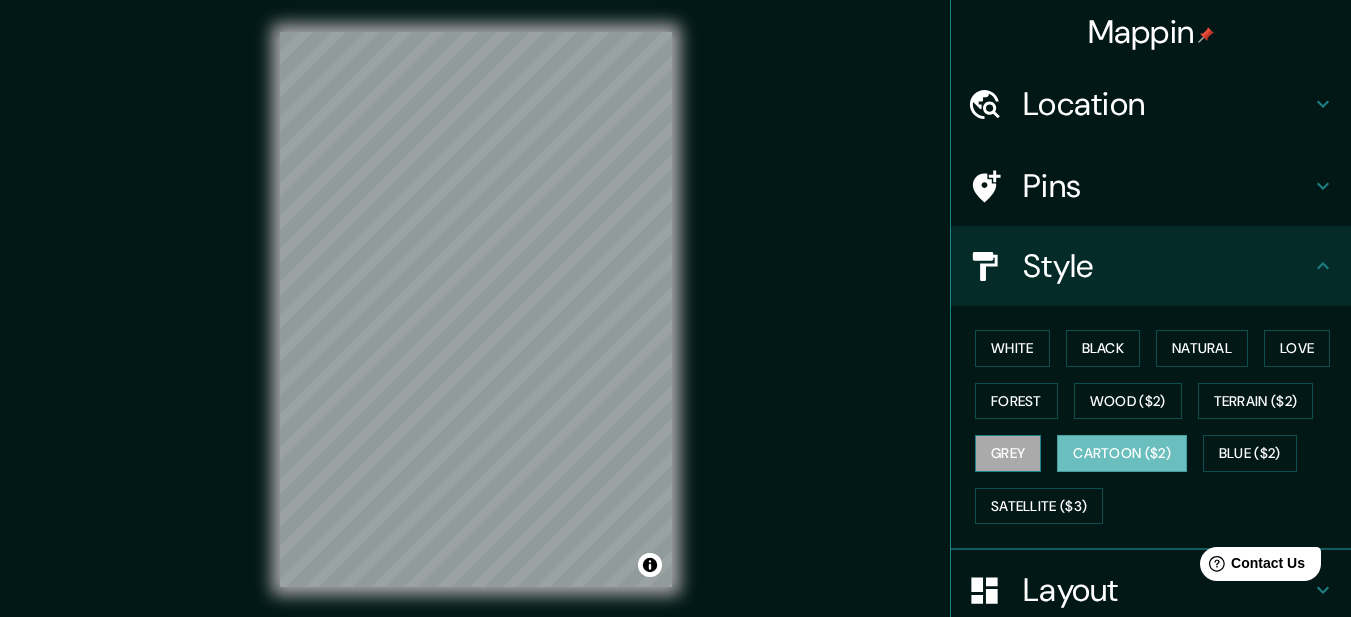 click on "Grey" at bounding box center [1008, 453] 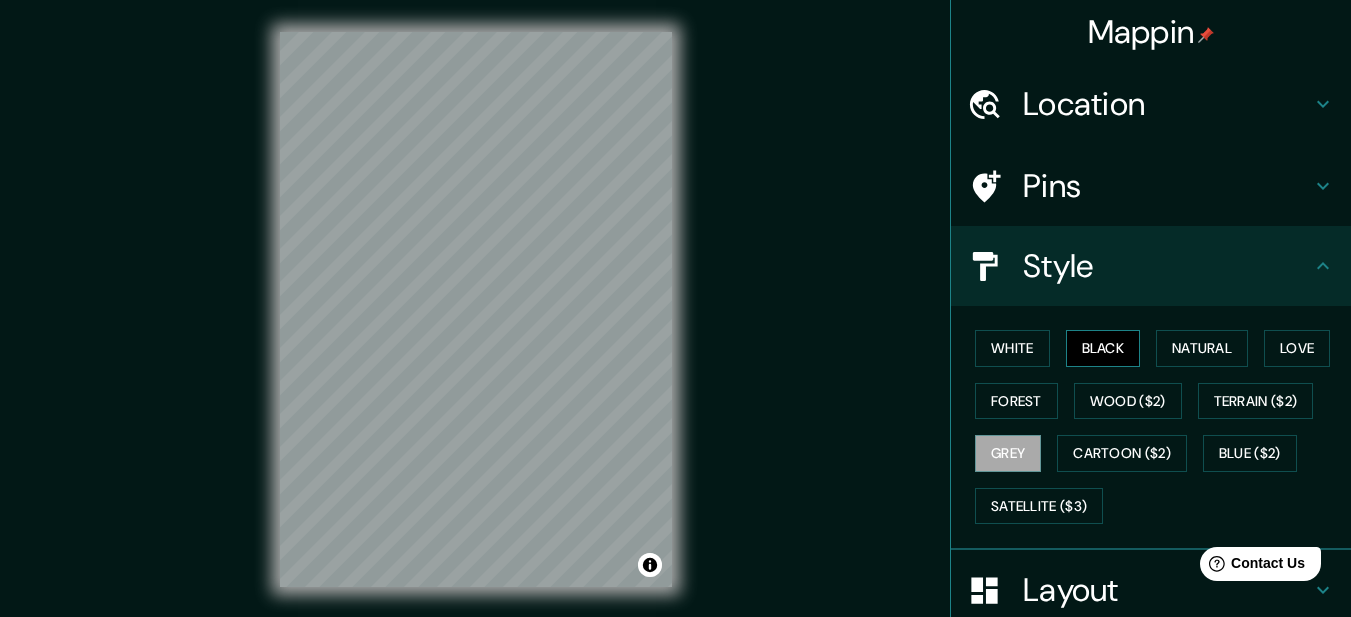 click on "Black" at bounding box center [1103, 348] 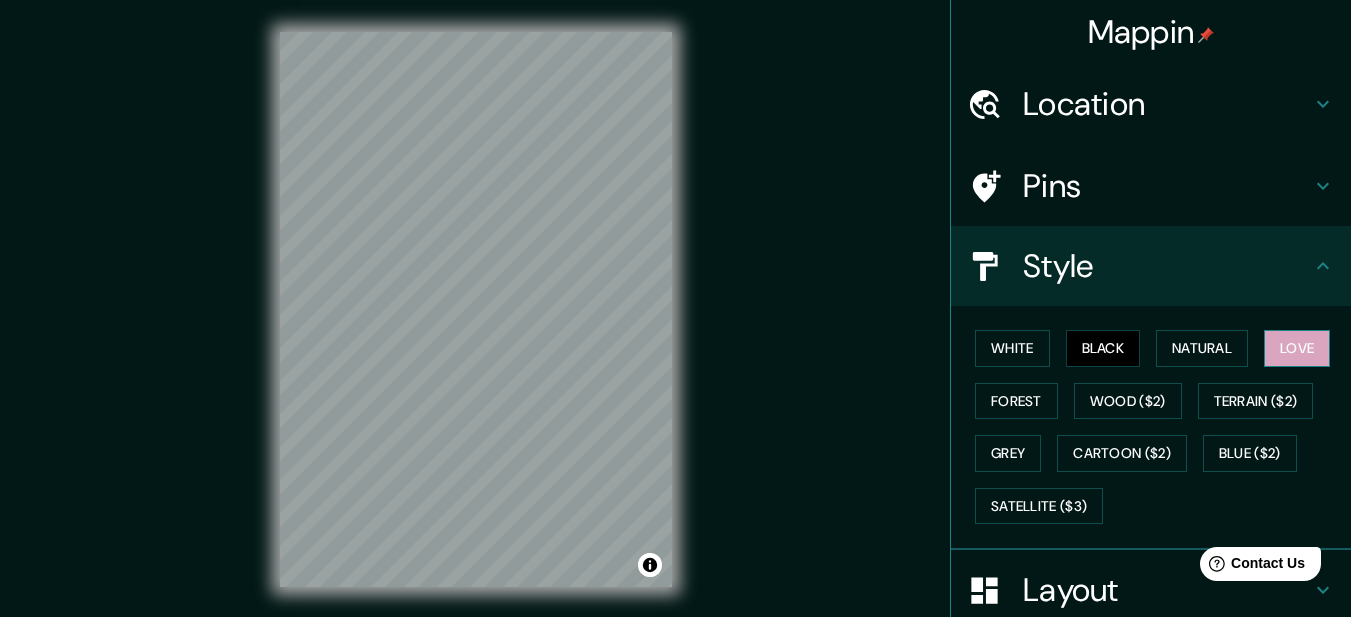click on "Love" at bounding box center [1297, 348] 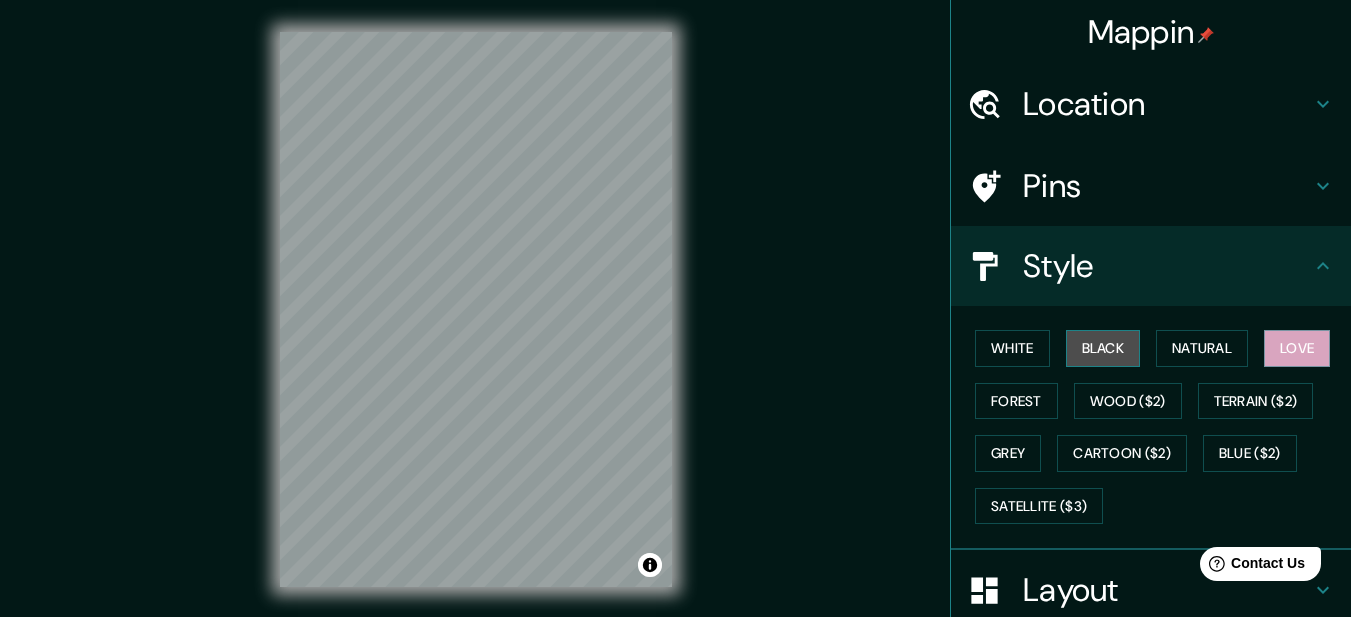 click on "Black" at bounding box center [1103, 348] 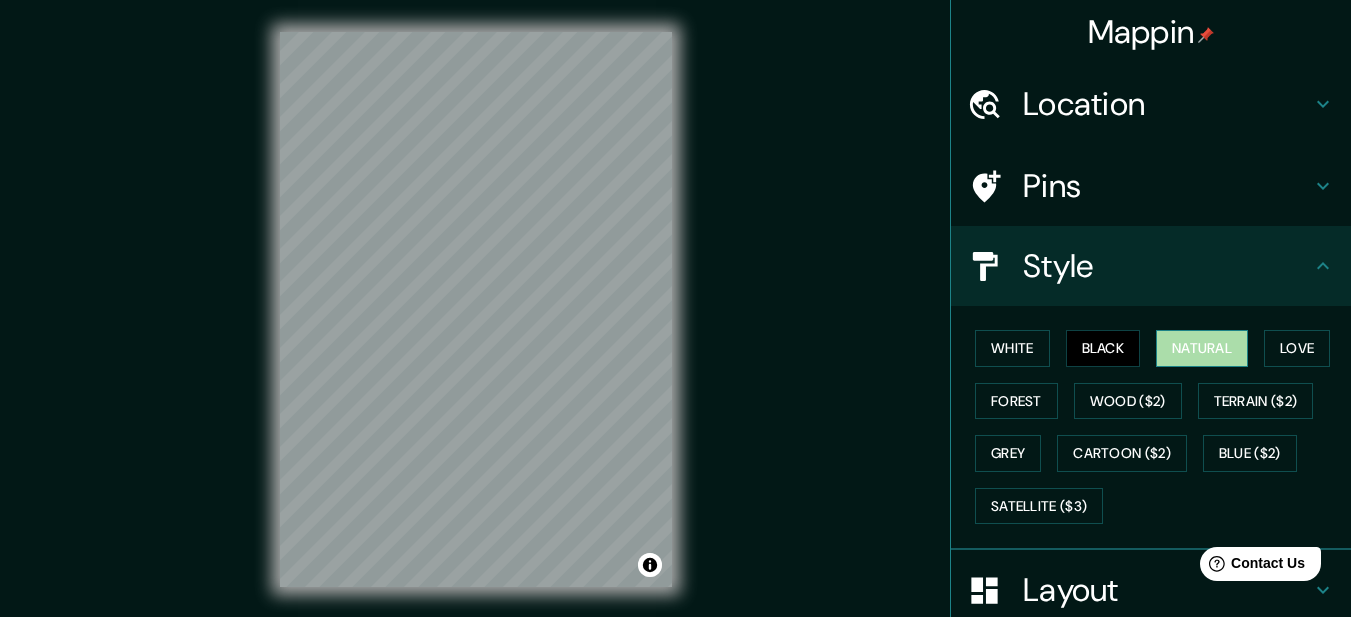 click on "Natural" at bounding box center [1202, 348] 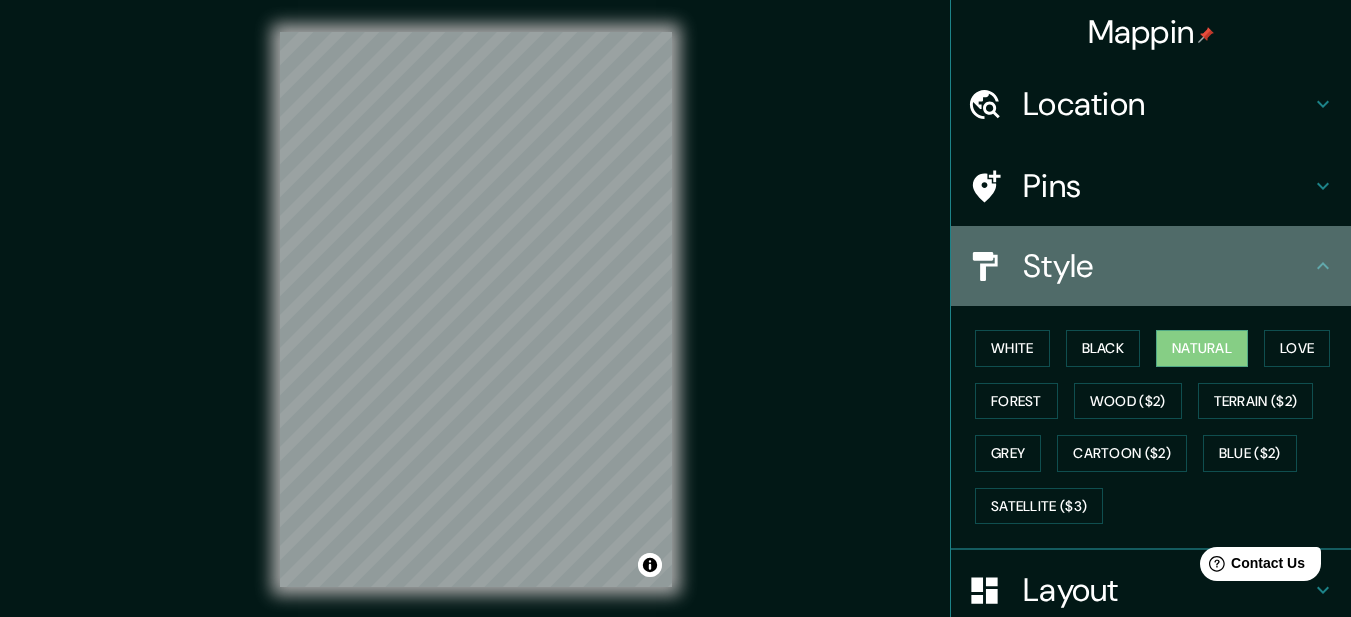 click on "Style" at bounding box center (1167, 266) 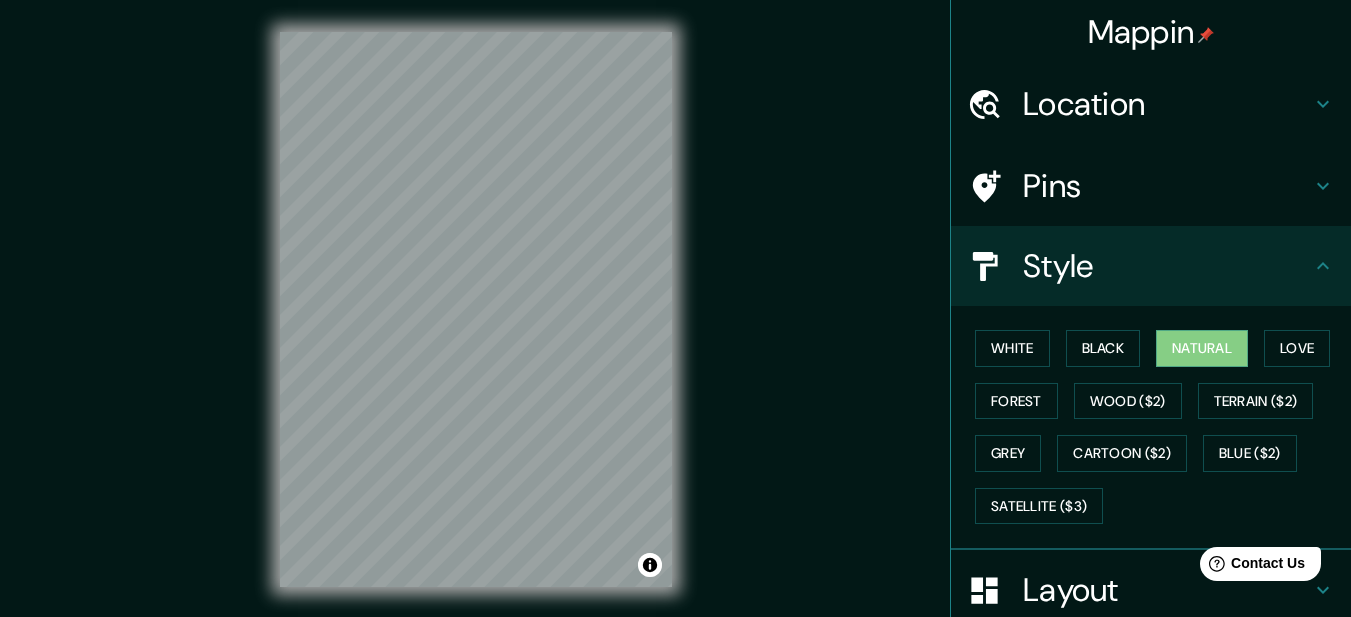 click 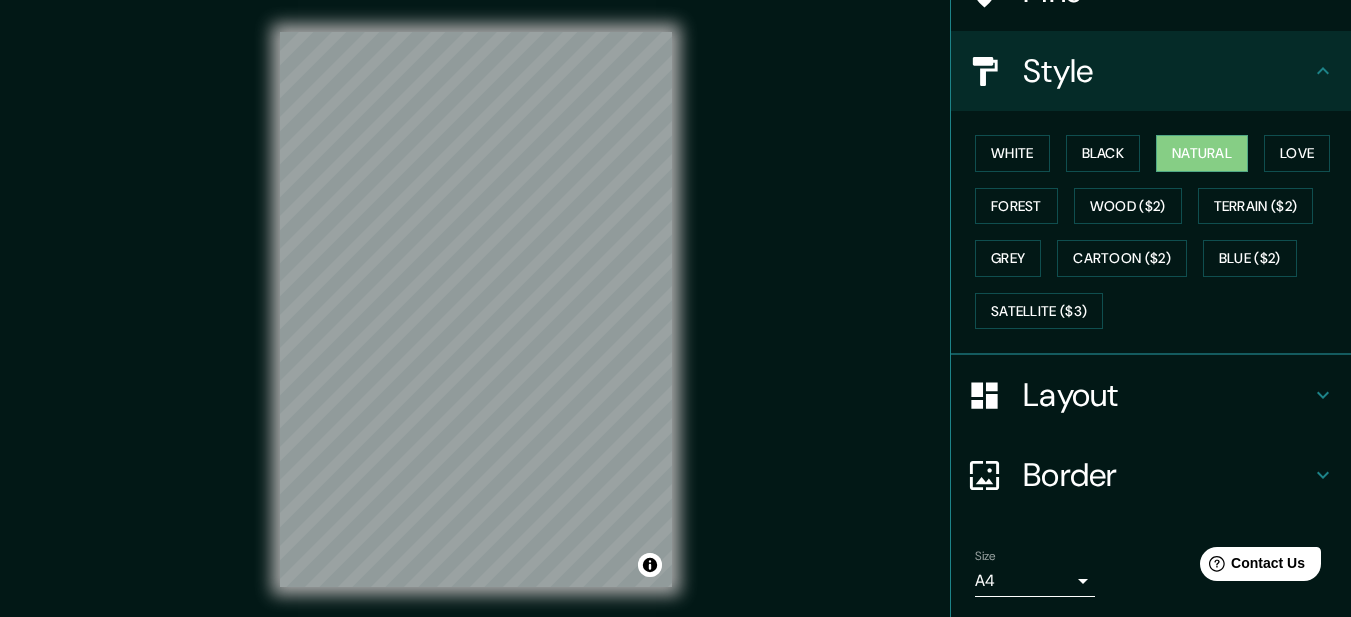 scroll, scrollTop: 300, scrollLeft: 0, axis: vertical 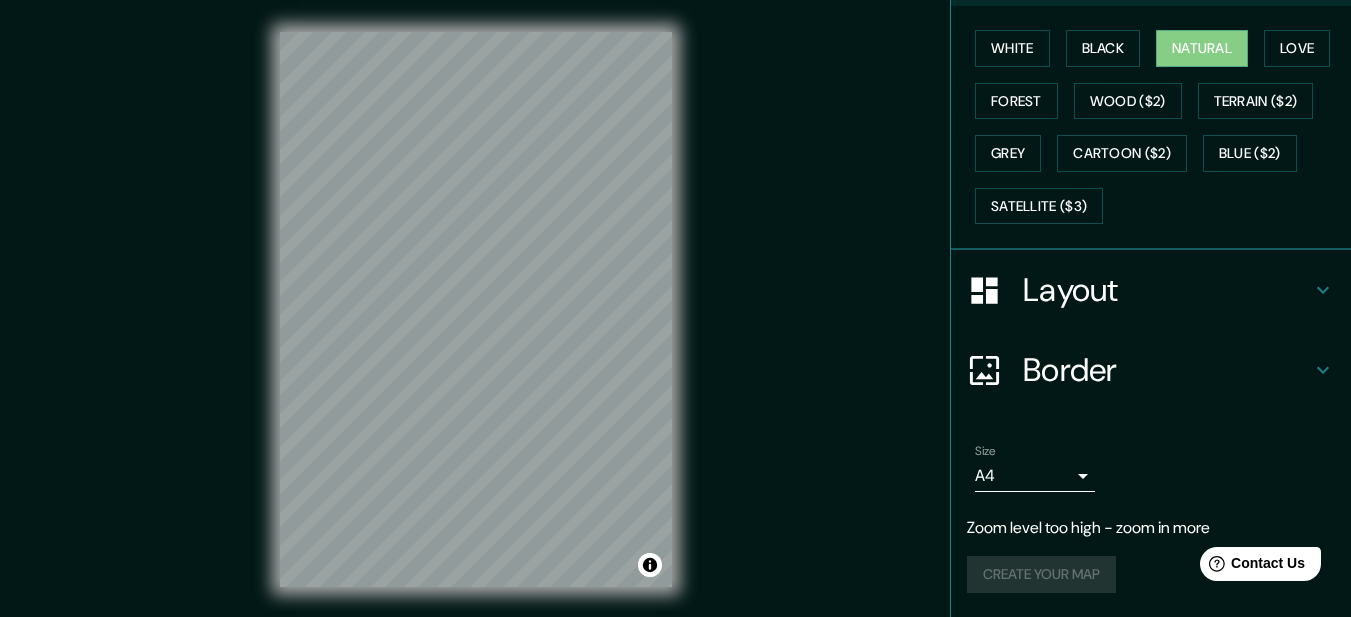 click on "Layout" at bounding box center (1167, 290) 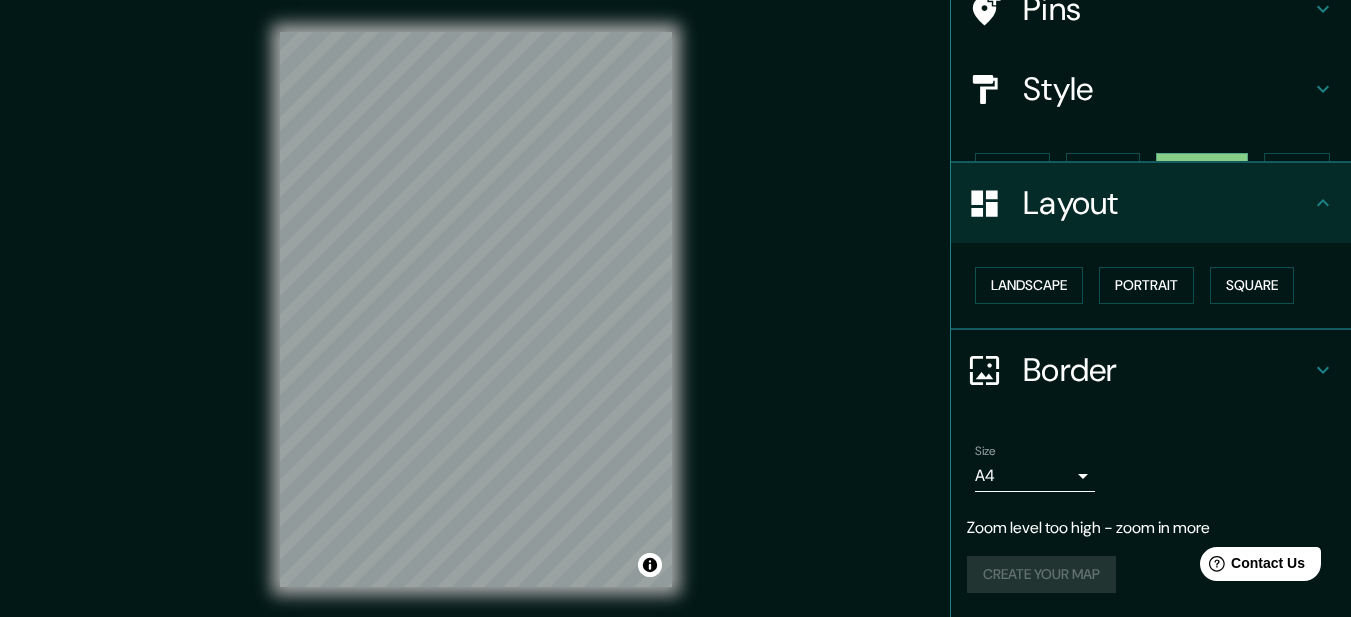 scroll, scrollTop: 142, scrollLeft: 0, axis: vertical 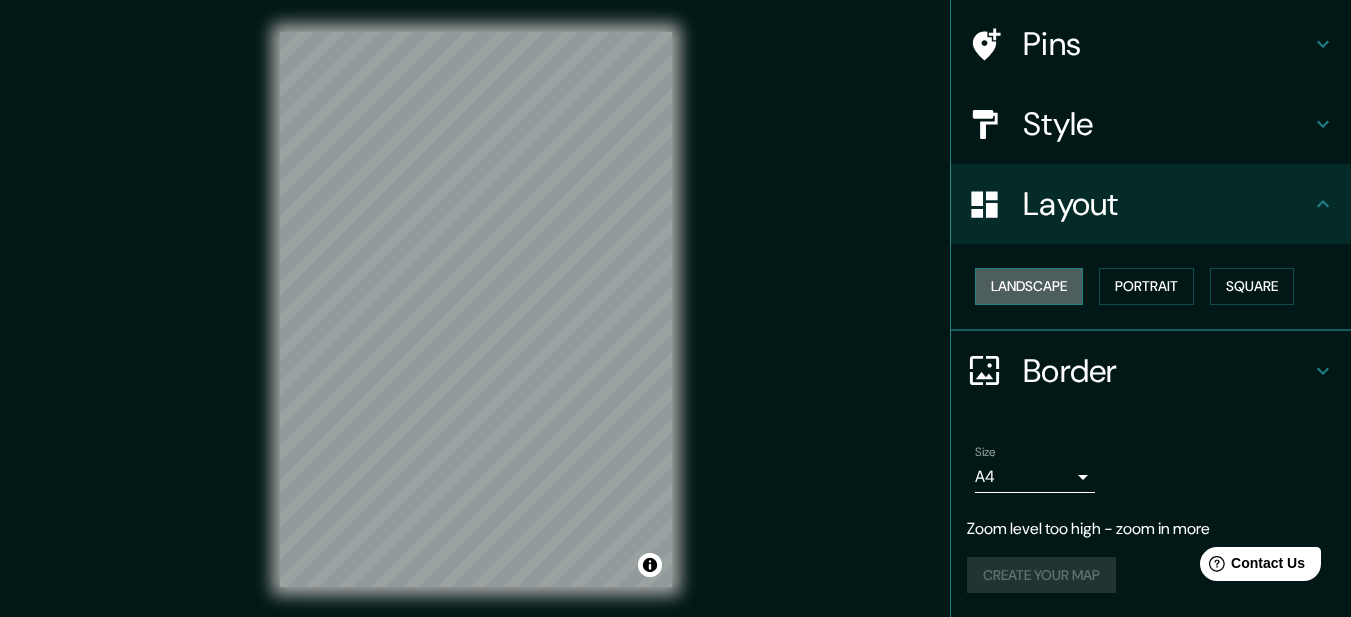click on "Landscape" at bounding box center (1029, 286) 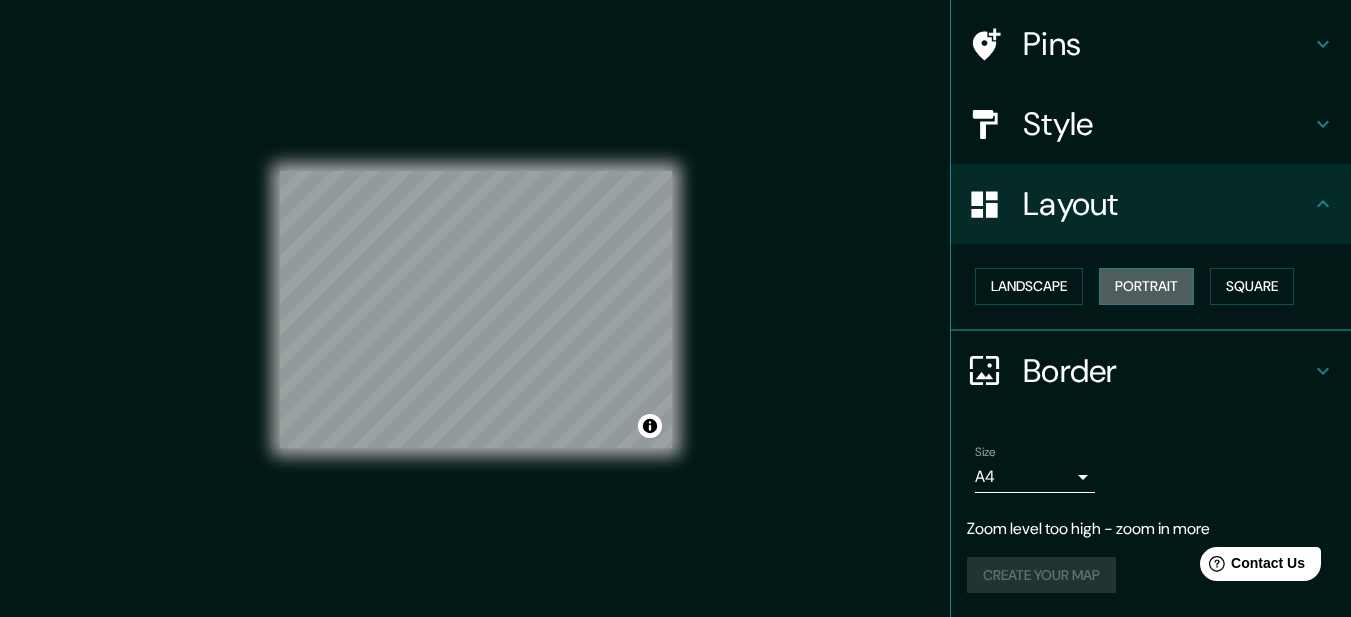 click on "Portrait" at bounding box center (1146, 286) 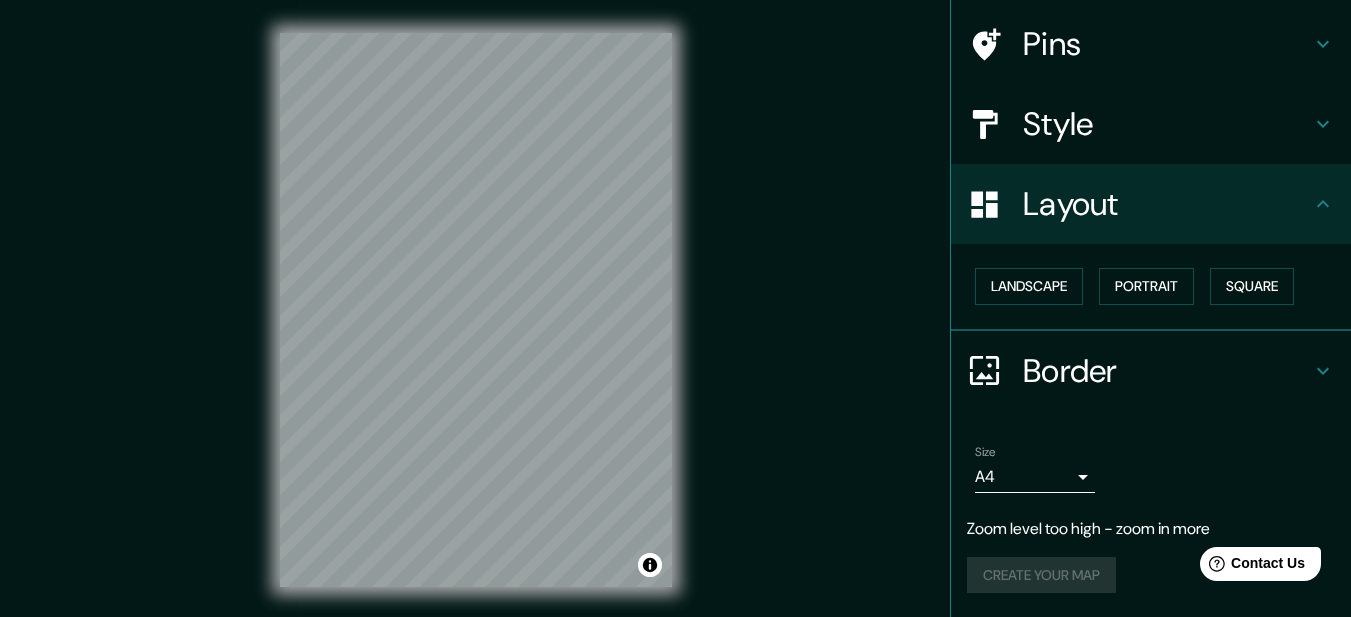 click on "Border" at bounding box center (1167, 371) 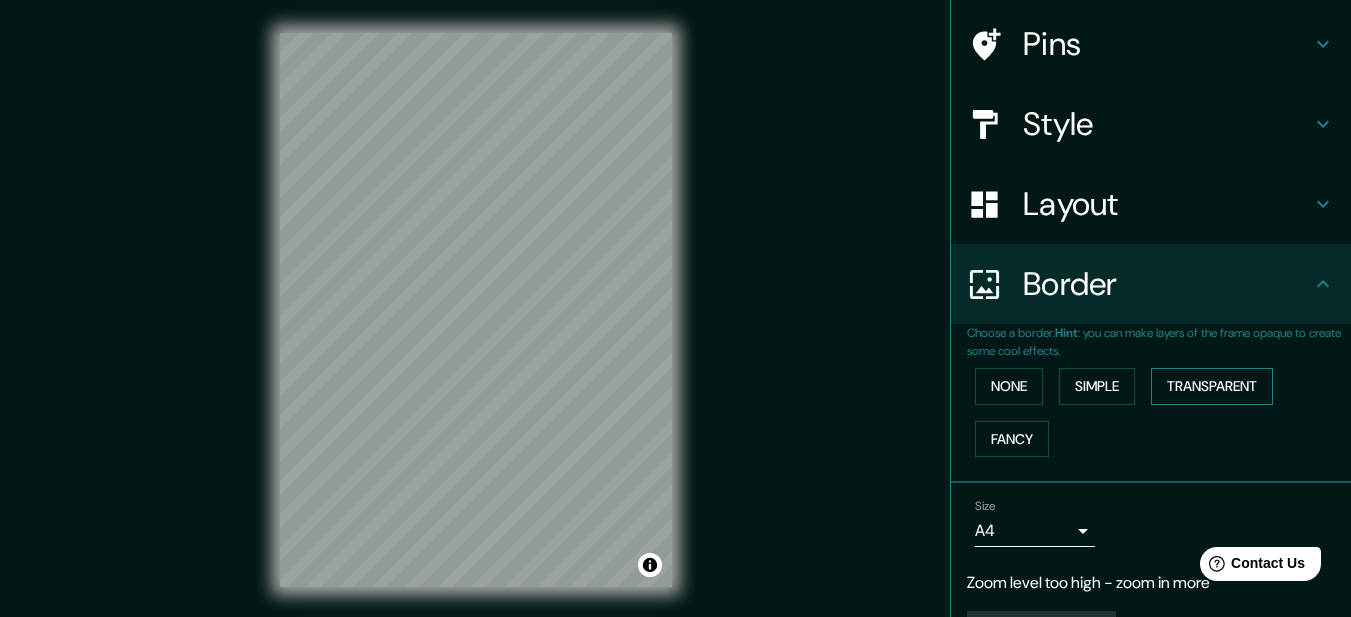 click on "Transparent" at bounding box center [1212, 386] 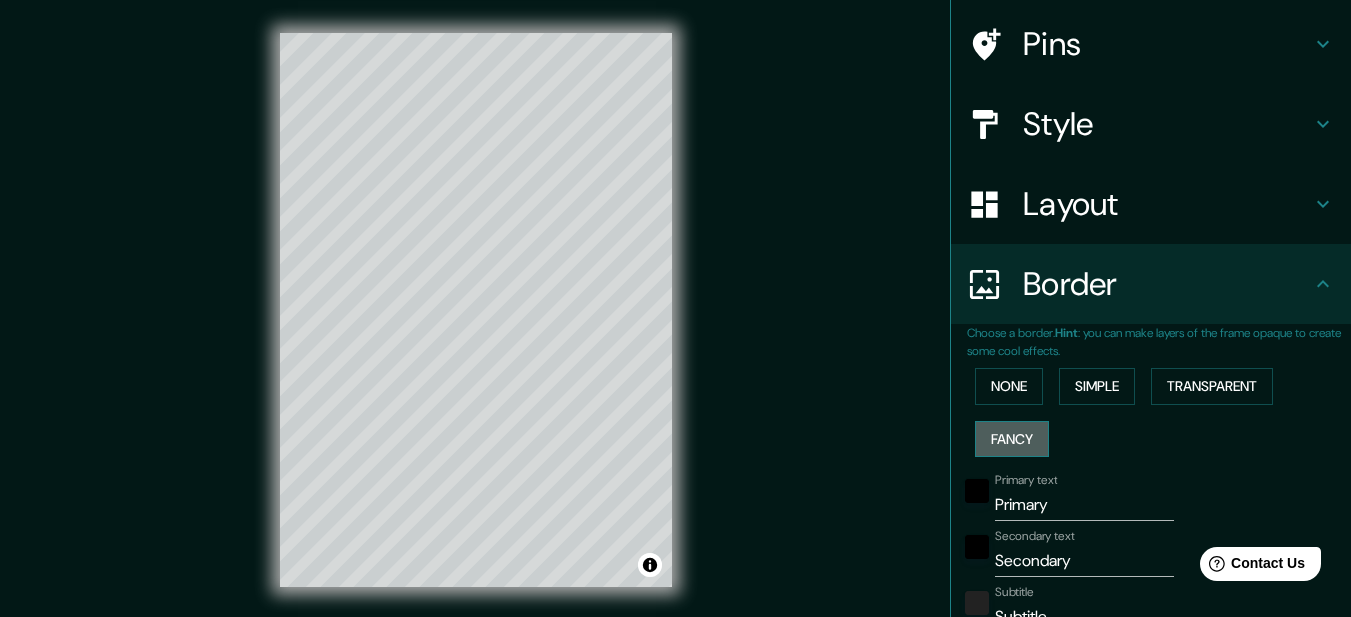 click on "Fancy" at bounding box center [1012, 439] 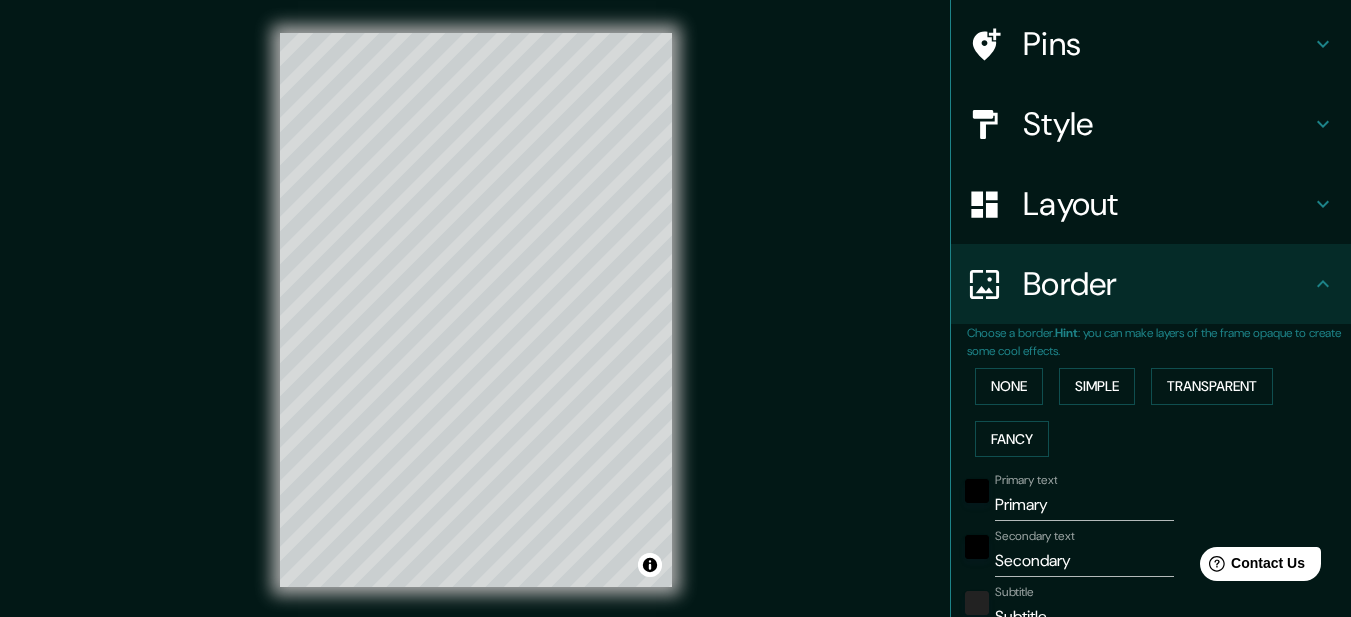 click on "None Simple Transparent Fancy" at bounding box center (1159, 412) 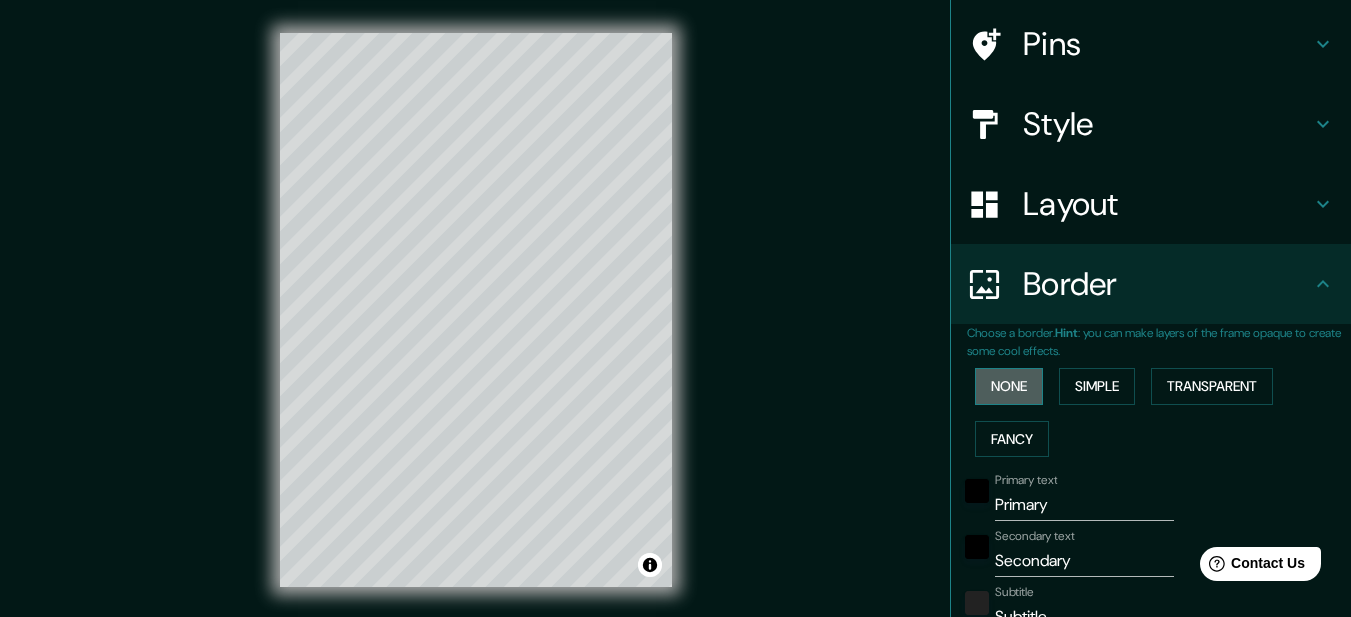 click on "None" at bounding box center [1009, 386] 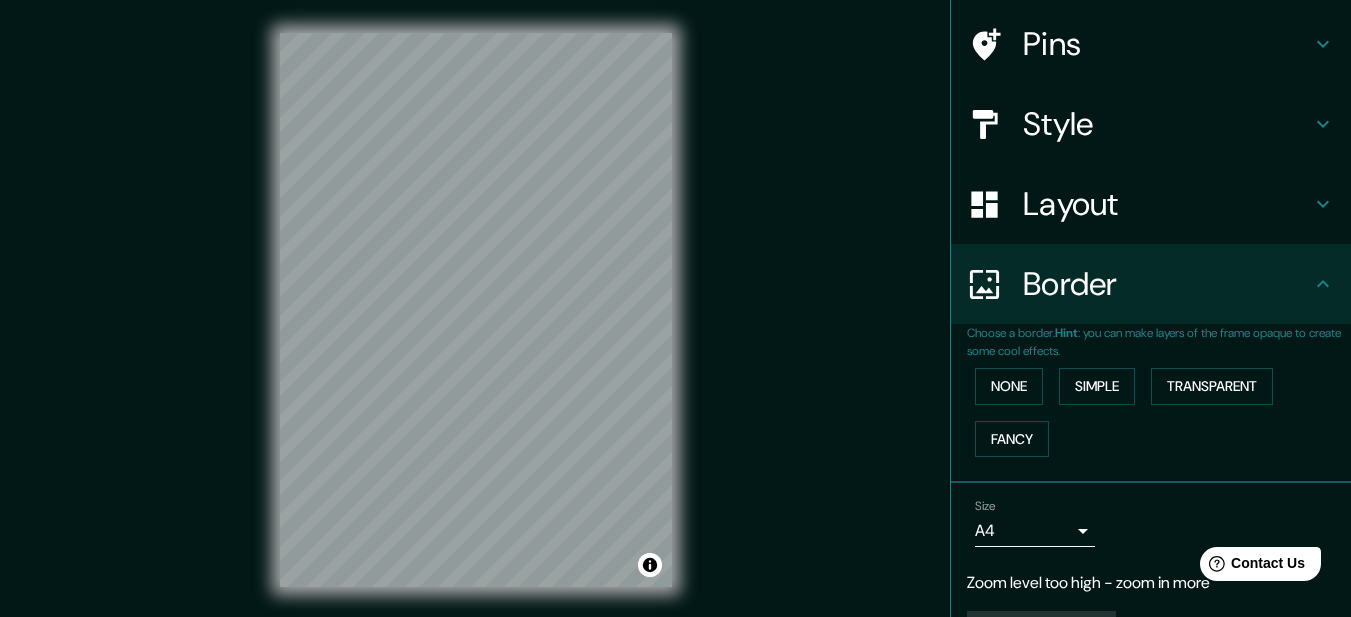 click on "Mappin Location [COUNTRY] [COUNTRY] [COUNTRY] [STATE], [COUNTRY] [COUNTRY] [STATE], [COUNTRY] Pins Style Layout Border Choose a border.  Hint : you can make layers of the frame opaque to create some cool effects. None Simple Transparent Fancy Size A4 single Zoom level too high - zoom in more Create your map © Mapbox   © OpenStreetMap   Improve this map Any problems, suggestions, or concerns please email    help@mappin.pro . . ." at bounding box center [675, 308] 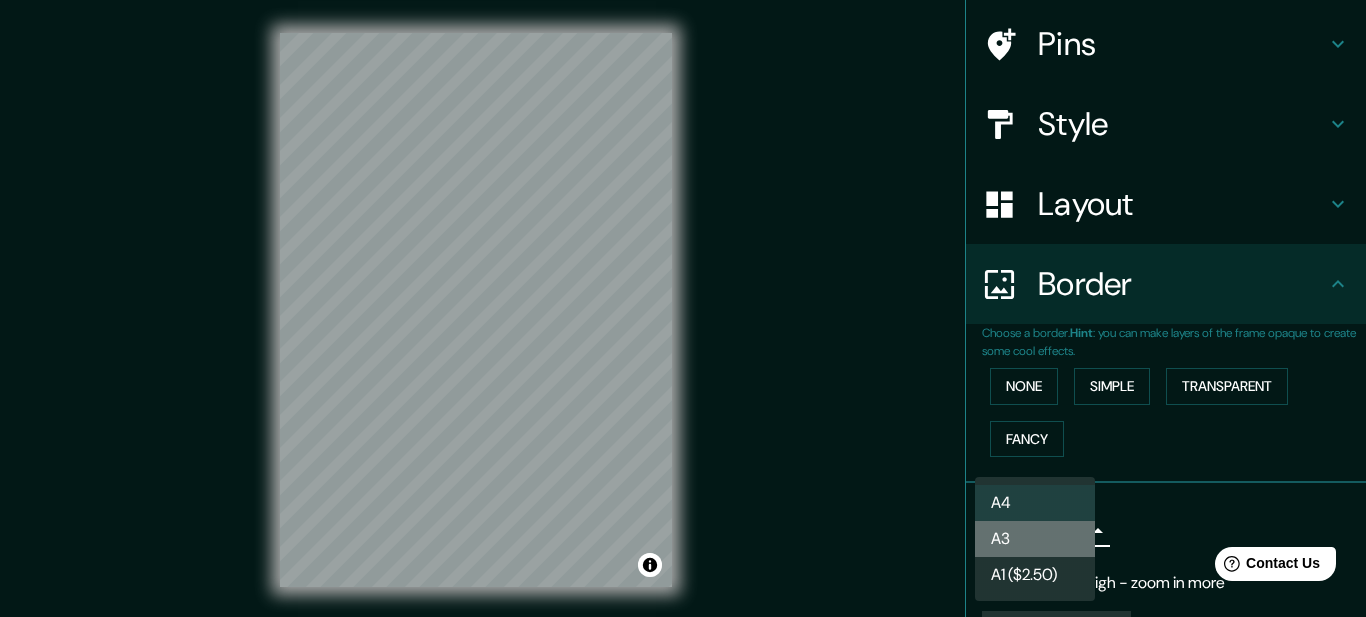 click on "A3" at bounding box center (1035, 539) 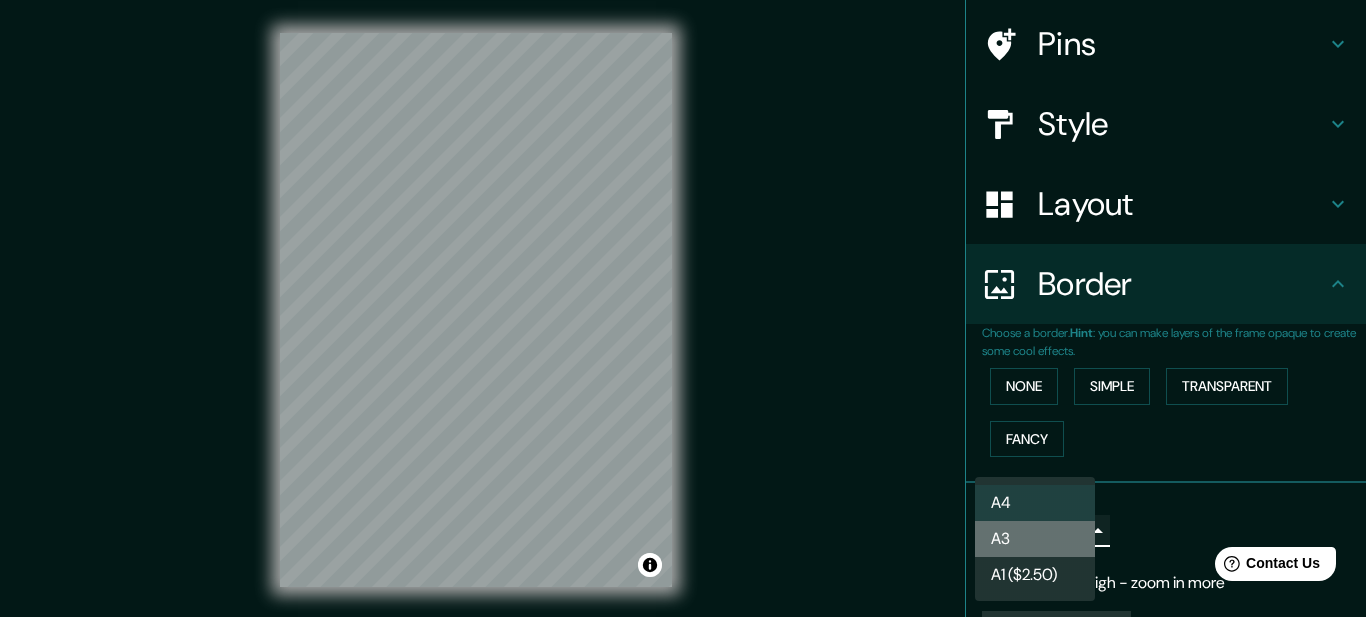 type on "a4" 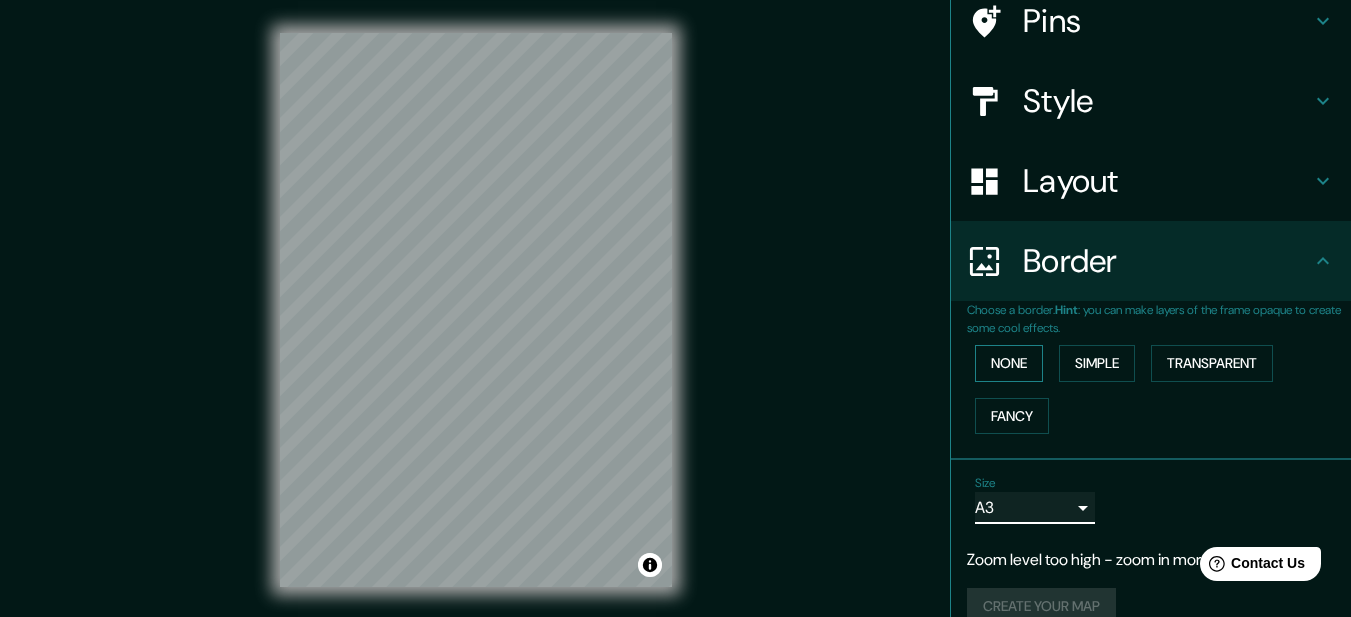 scroll, scrollTop: 197, scrollLeft: 0, axis: vertical 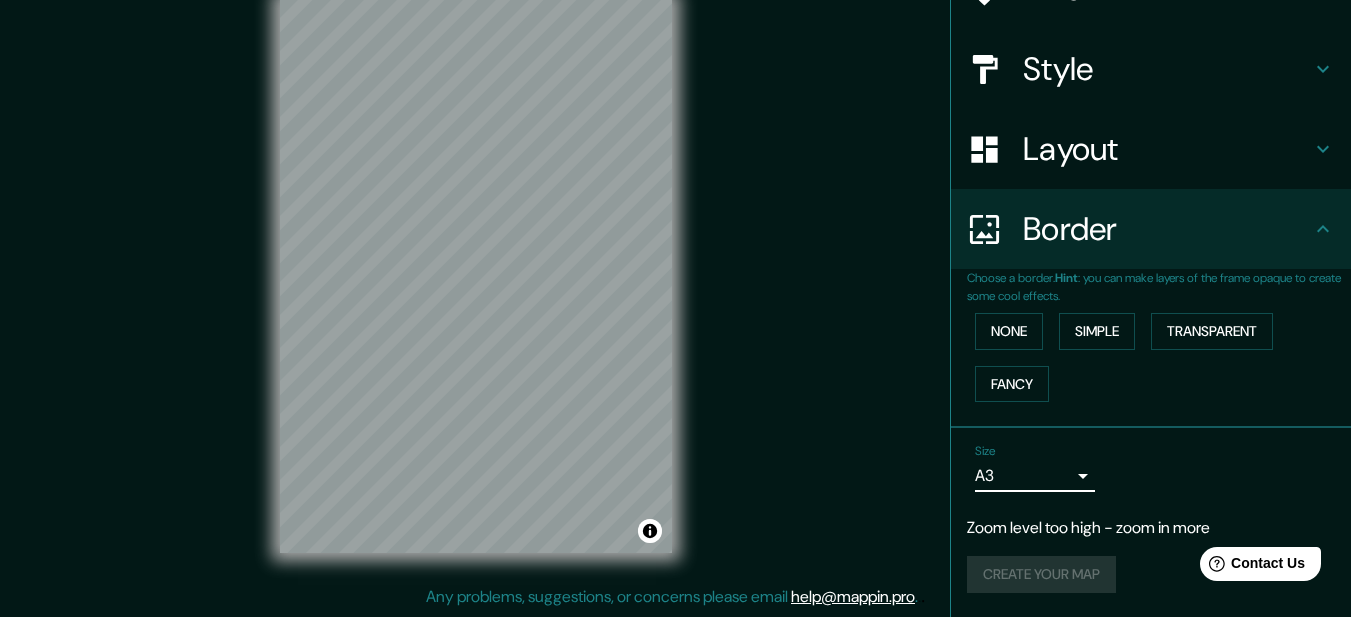 click on "Style" at bounding box center [1167, 69] 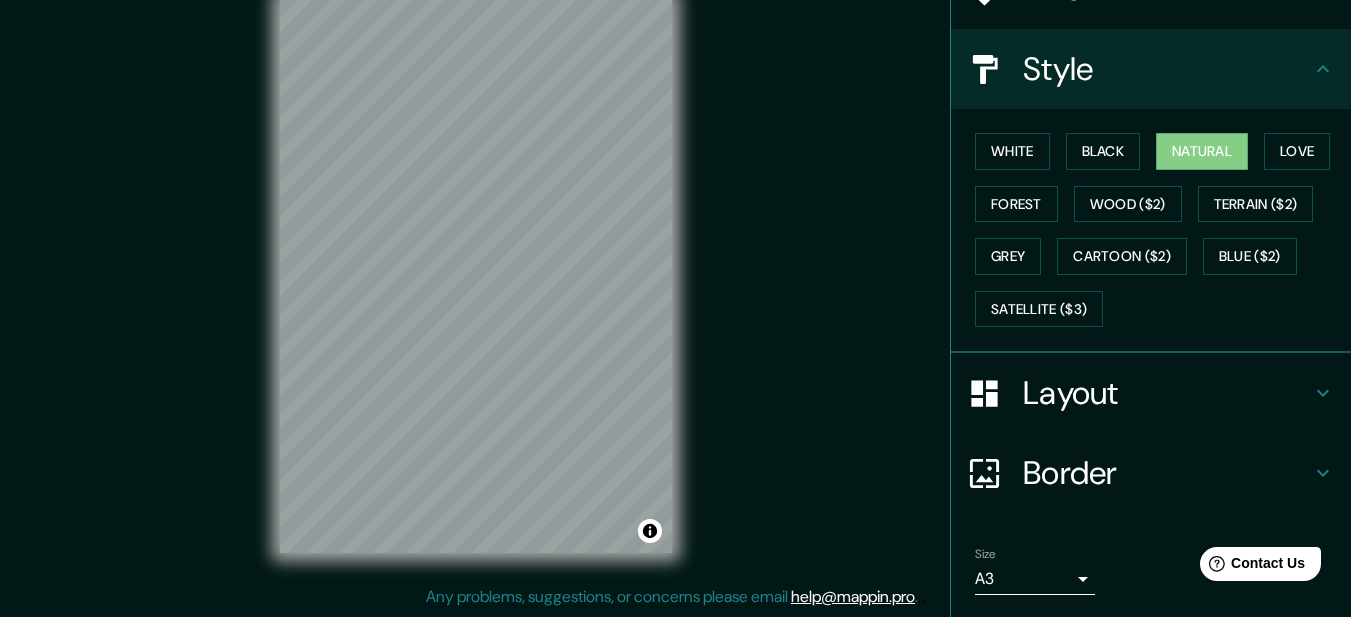 click on "Style" at bounding box center [1167, 69] 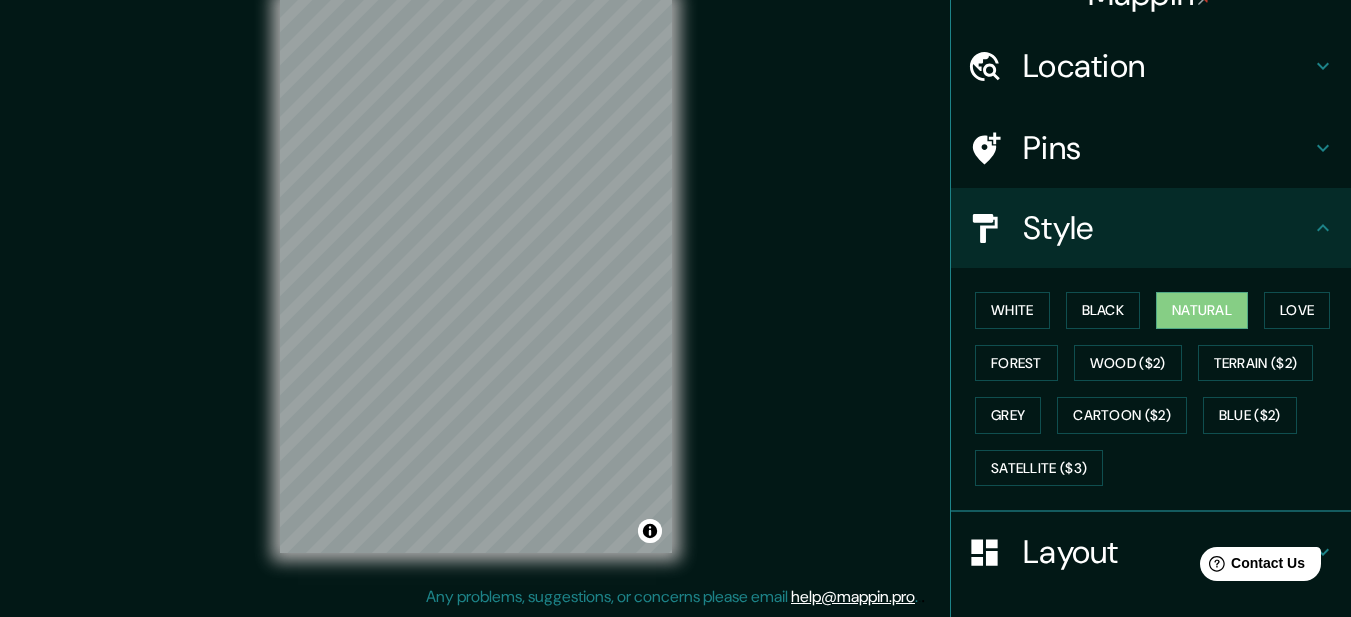 scroll, scrollTop: 0, scrollLeft: 0, axis: both 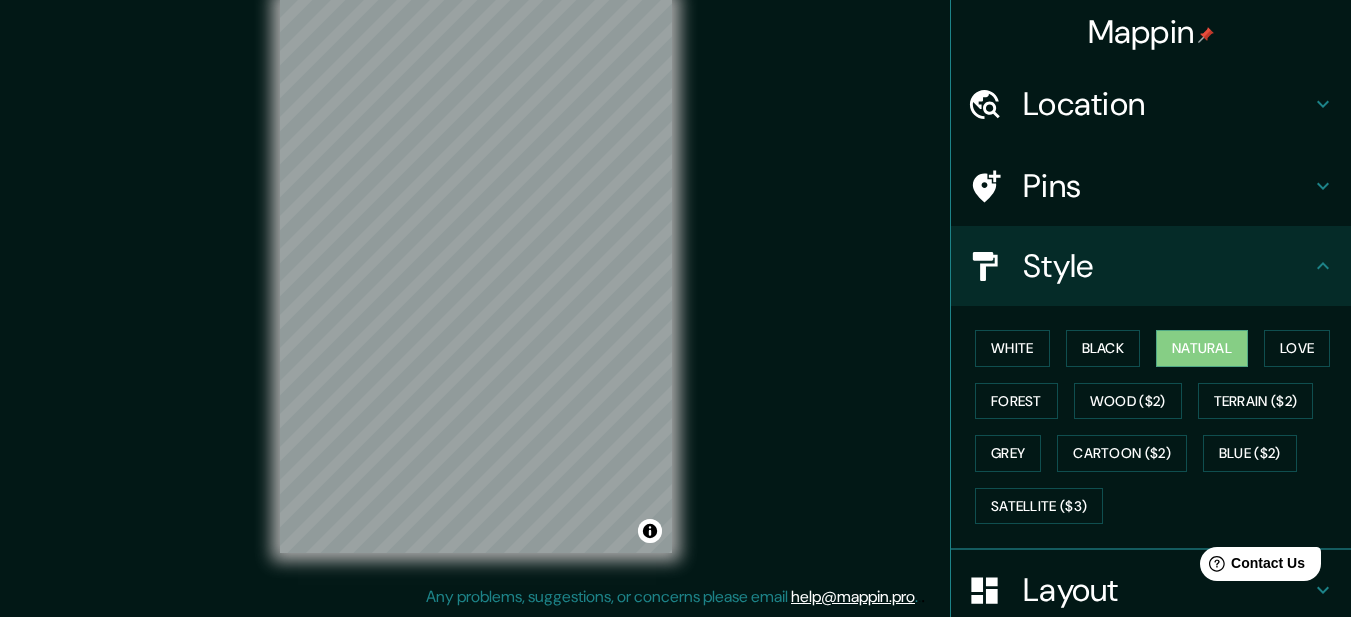 click on "Pins" at bounding box center (1151, 186) 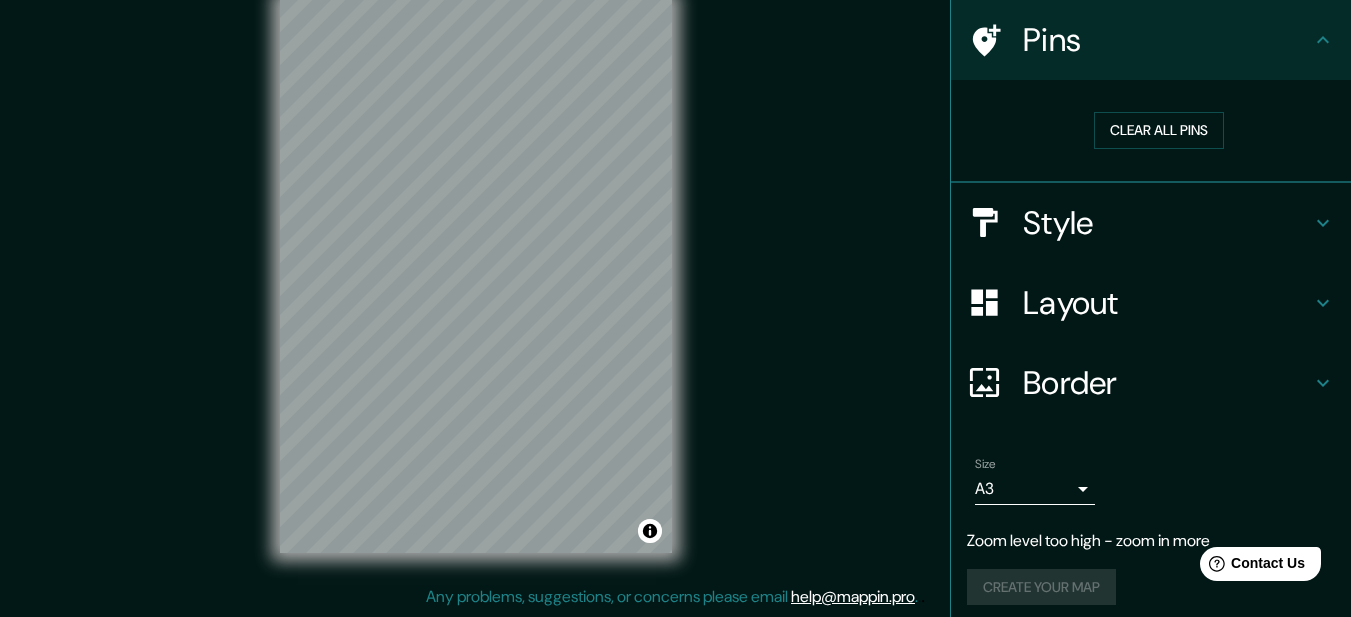 scroll, scrollTop: 158, scrollLeft: 0, axis: vertical 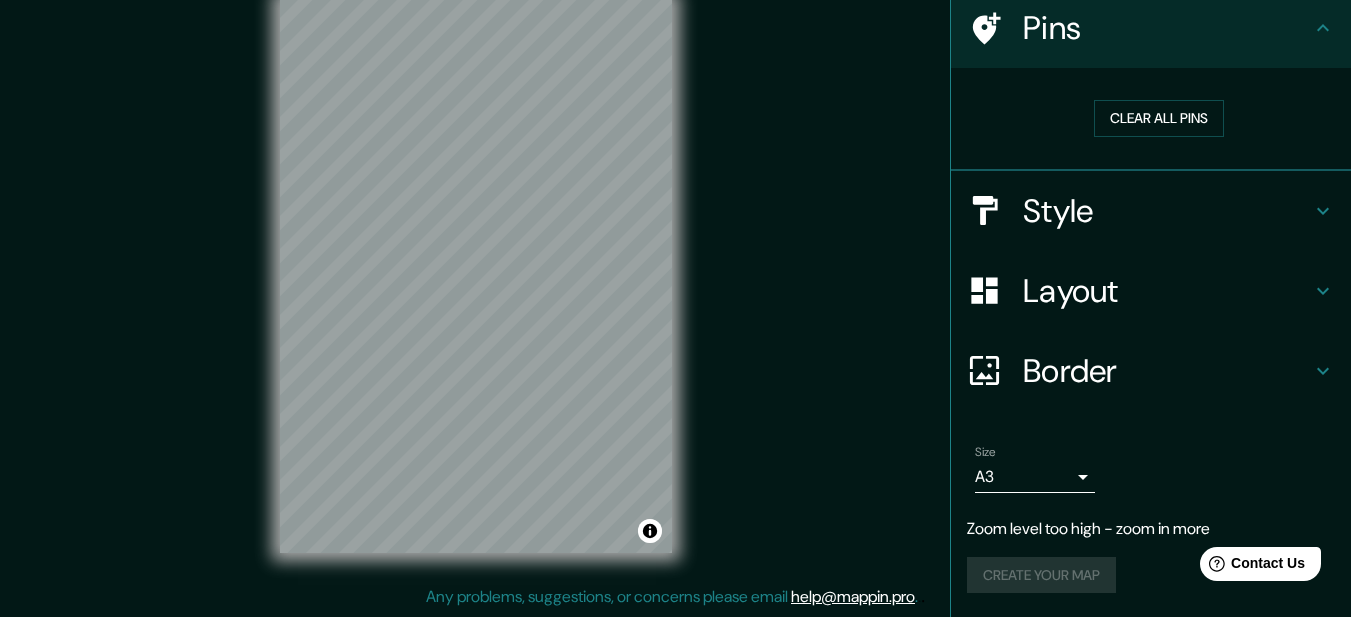 click on "Border" at bounding box center [1167, 371] 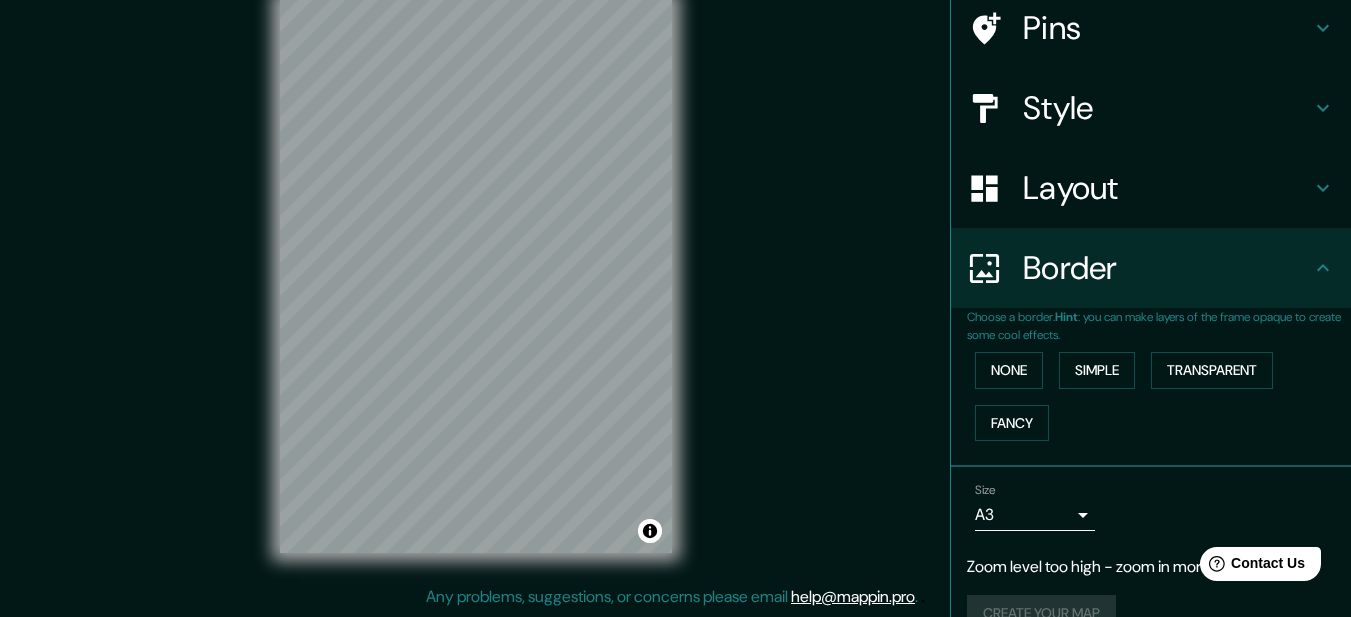 click on "Border" at bounding box center (1167, 268) 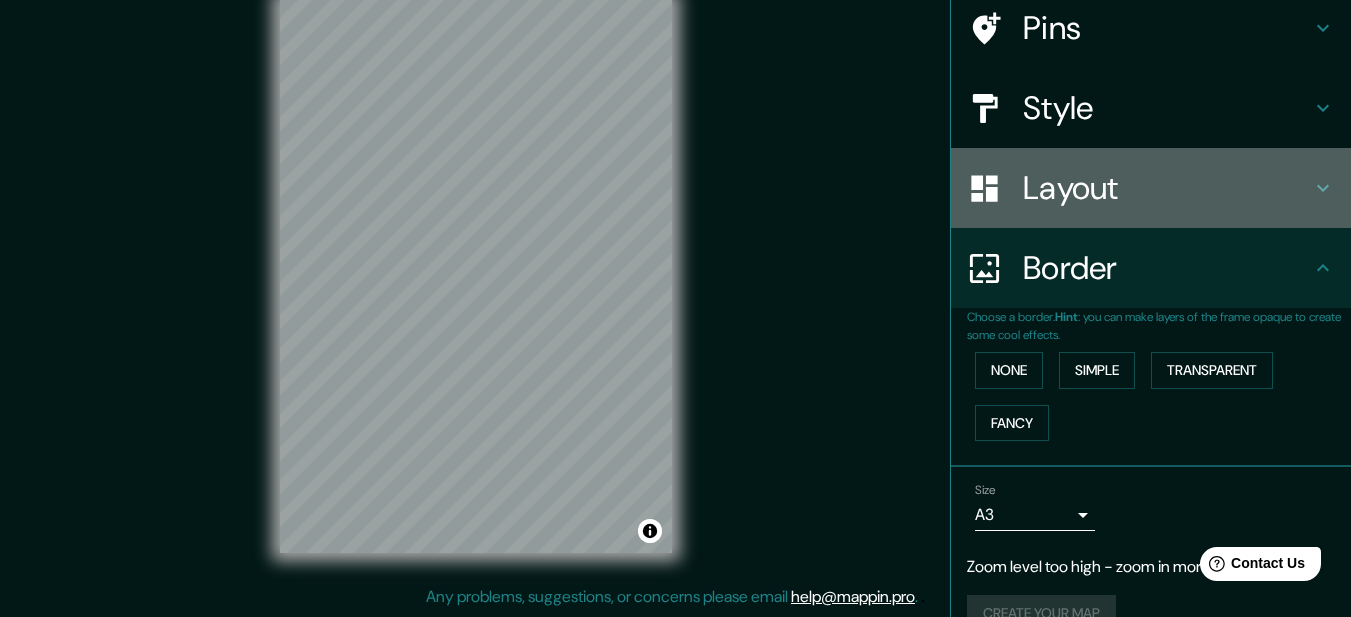 click on "Layout" at bounding box center [1151, 188] 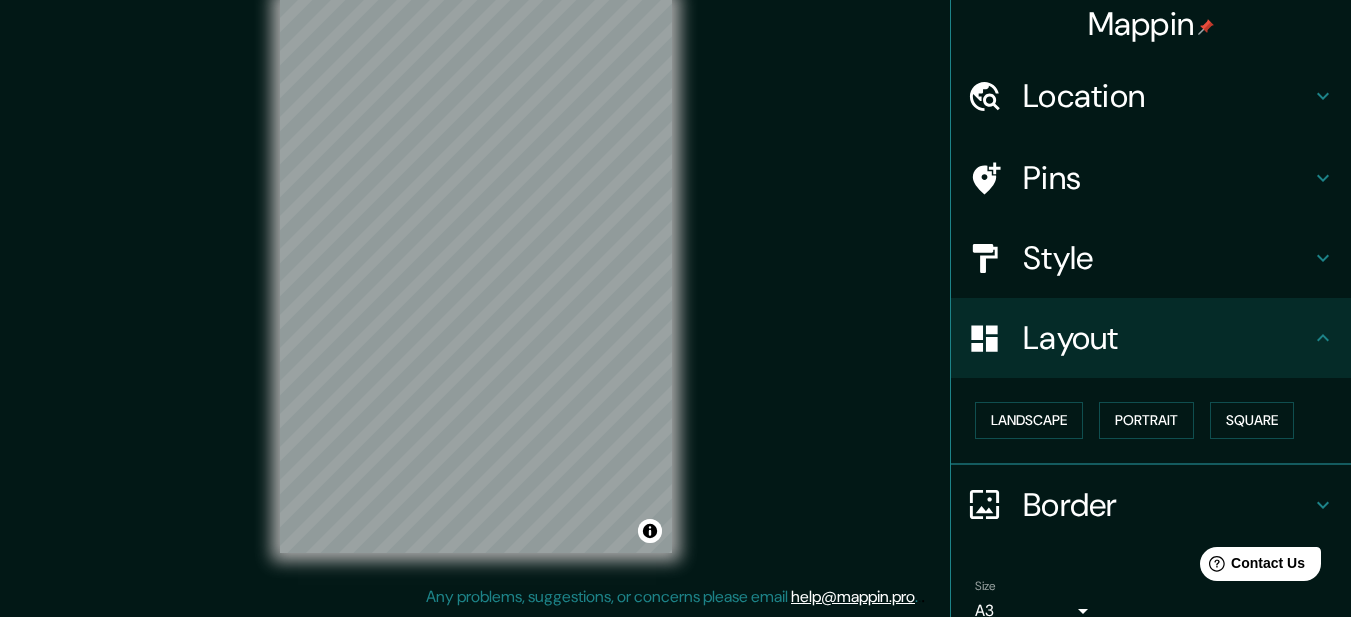 scroll, scrollTop: 0, scrollLeft: 0, axis: both 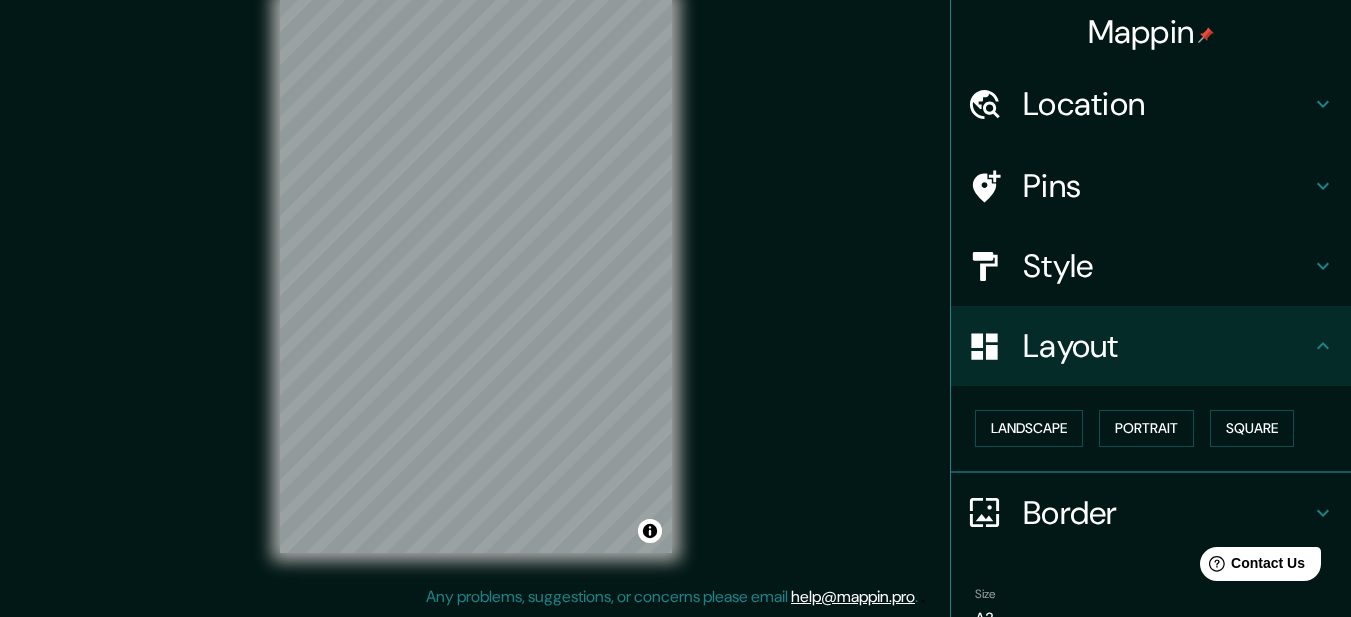 click on "Pins" at bounding box center (1167, 186) 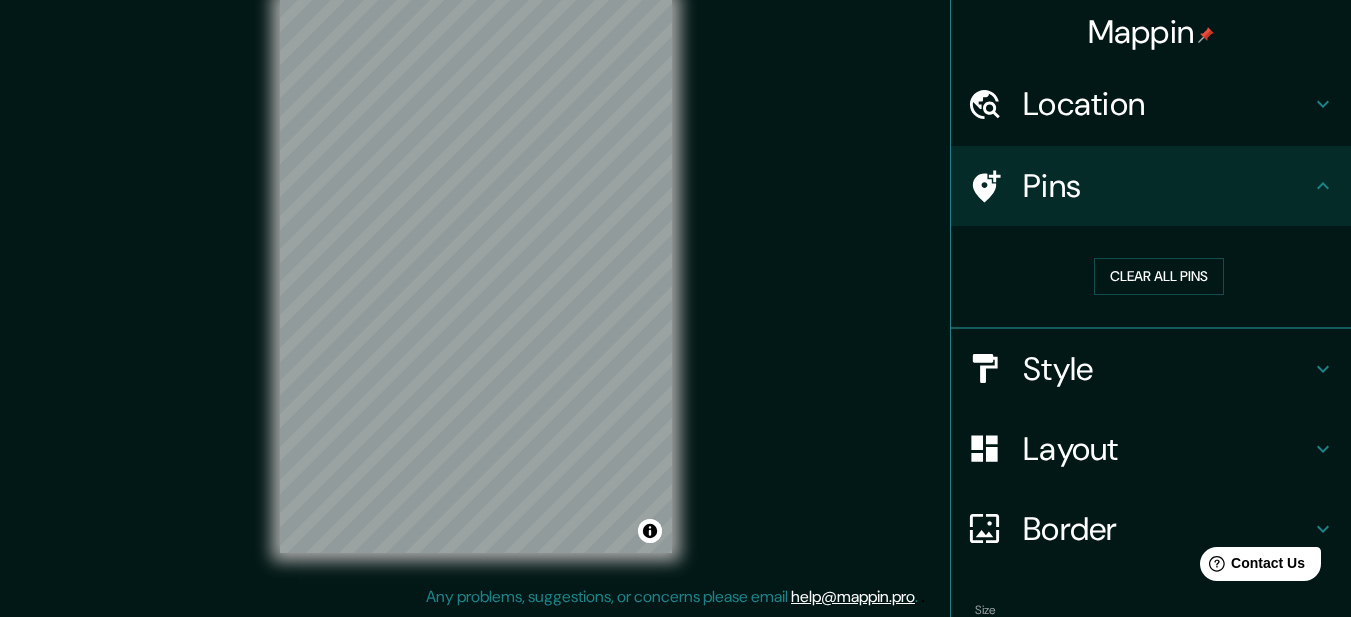 click on "Location" at bounding box center [1167, 104] 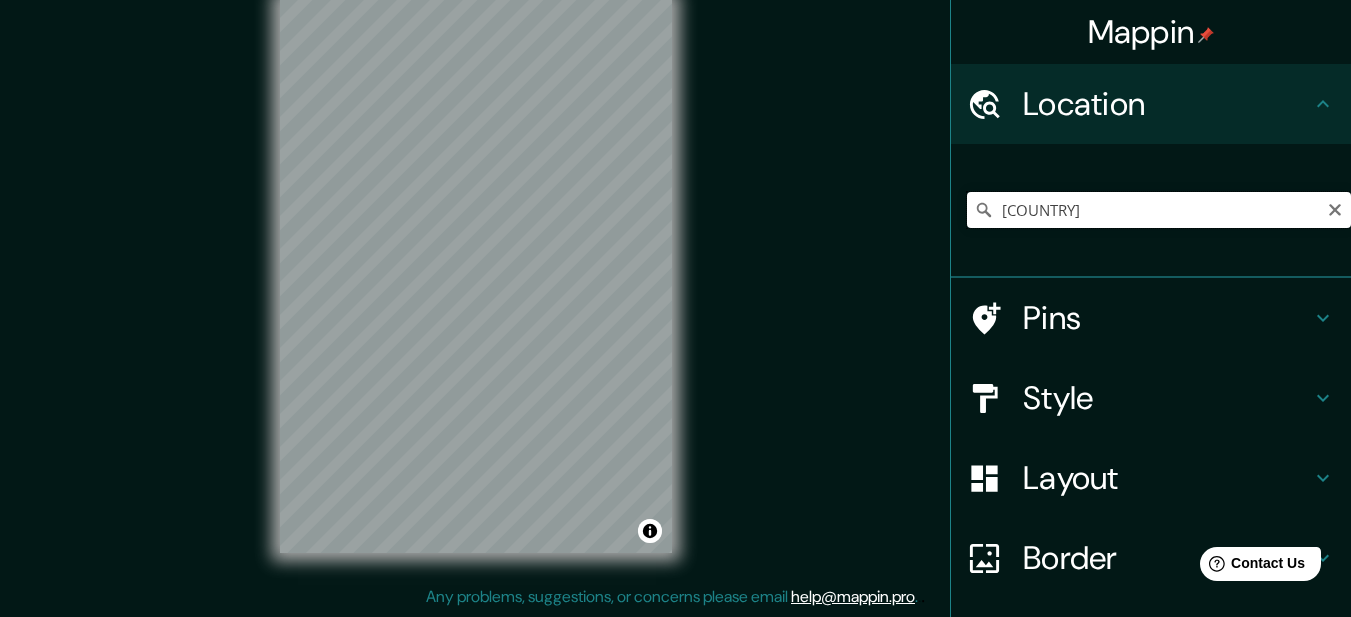click on "[COUNTRY]" at bounding box center [1159, 210] 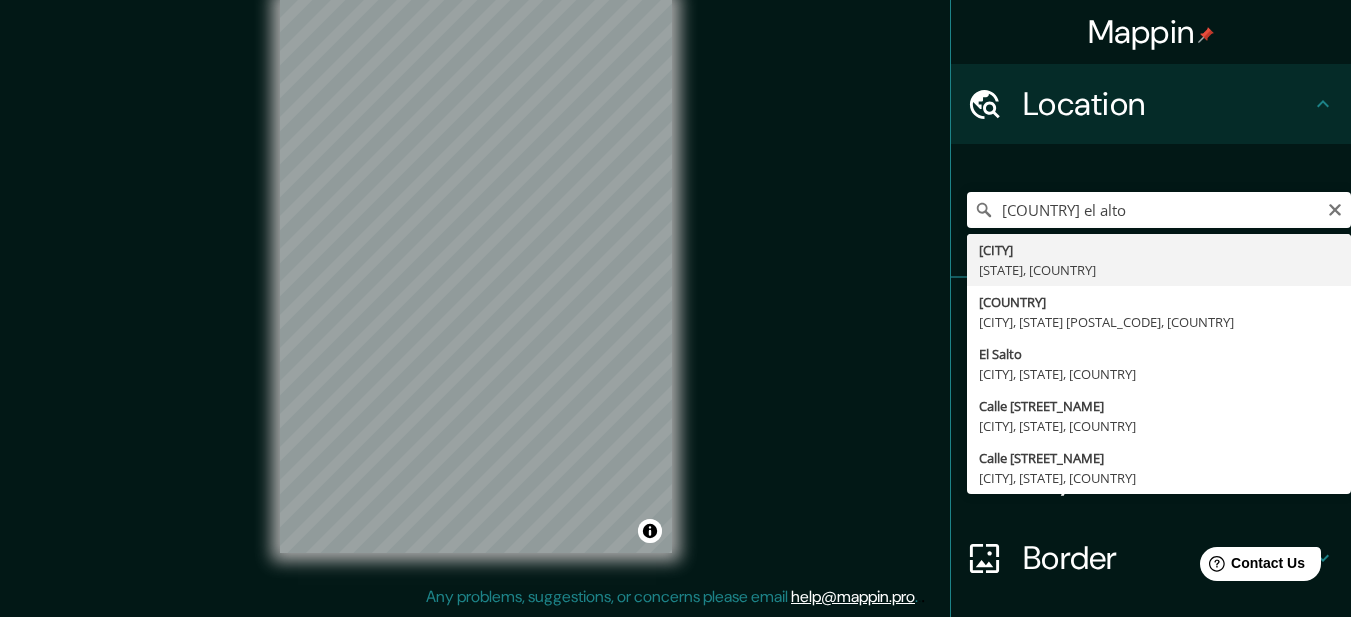 type on "[CITY], [STATE], [COUNTRY]" 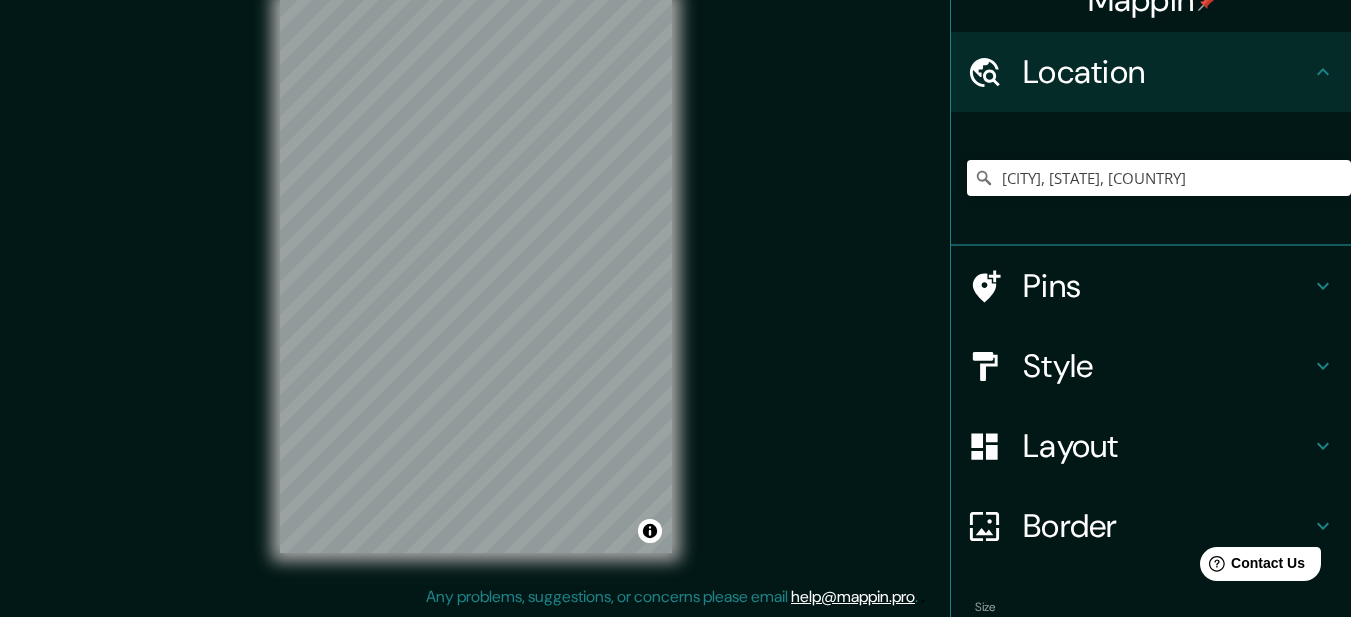 scroll, scrollTop: 148, scrollLeft: 0, axis: vertical 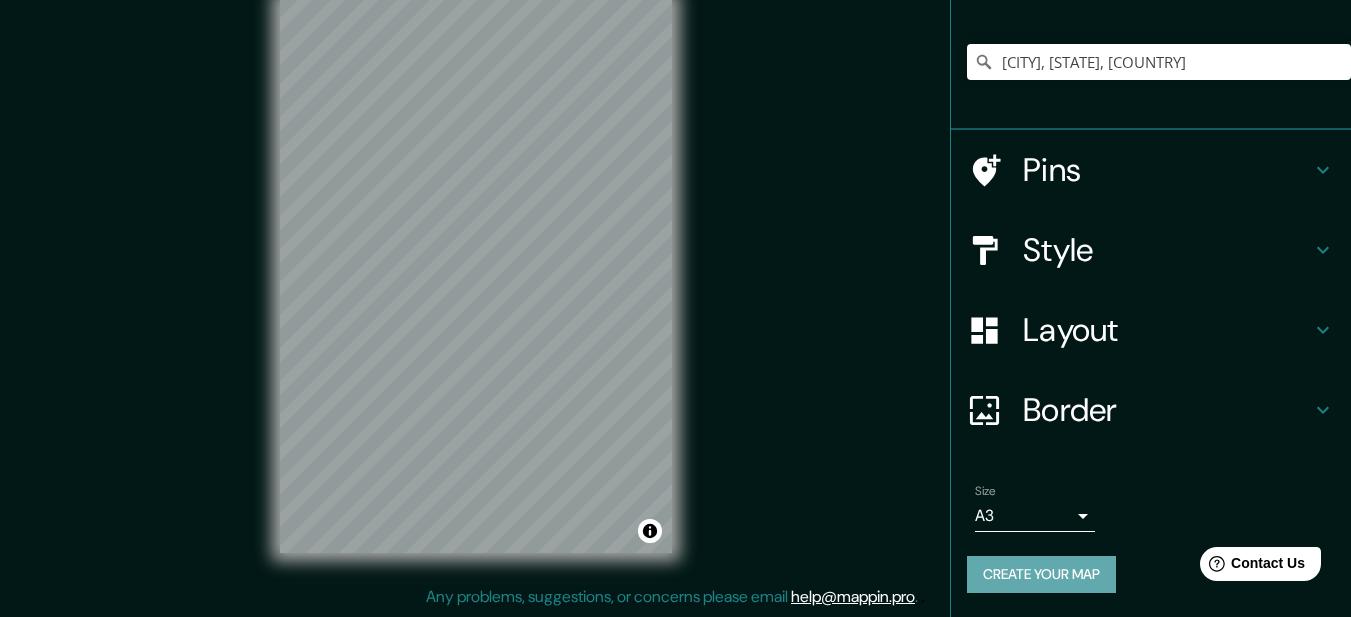click on "Create your map" at bounding box center [1041, 574] 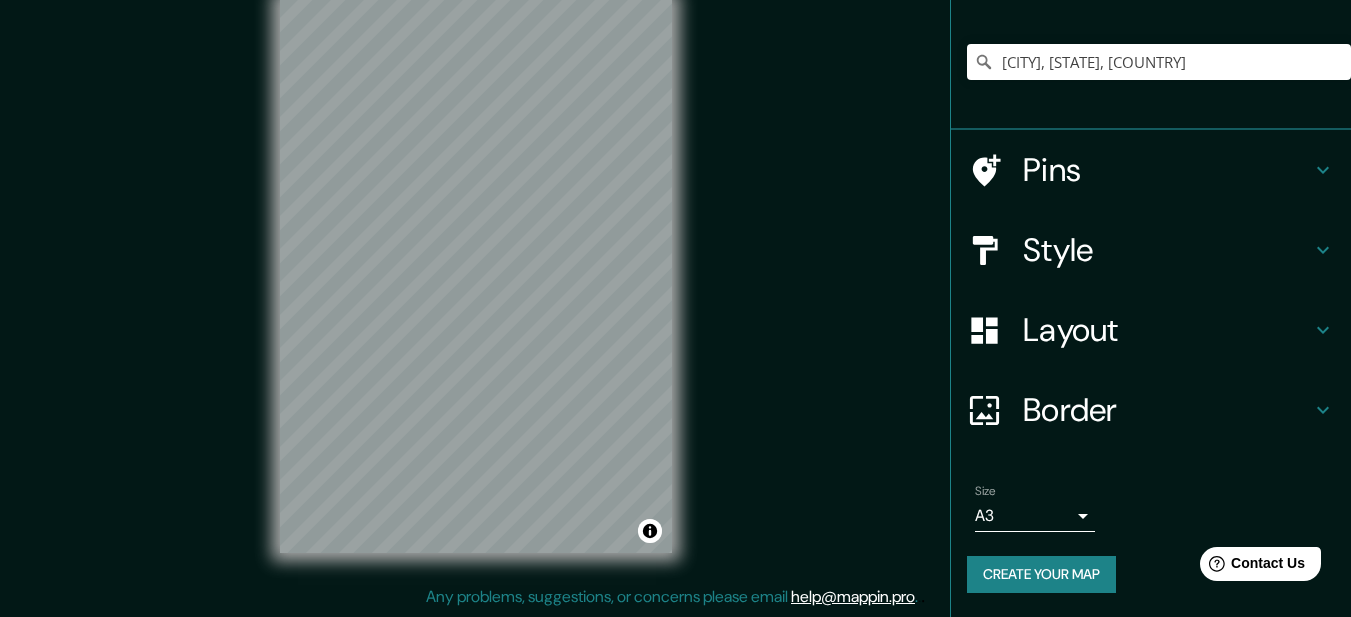 click on "Create your map" at bounding box center [1041, 574] 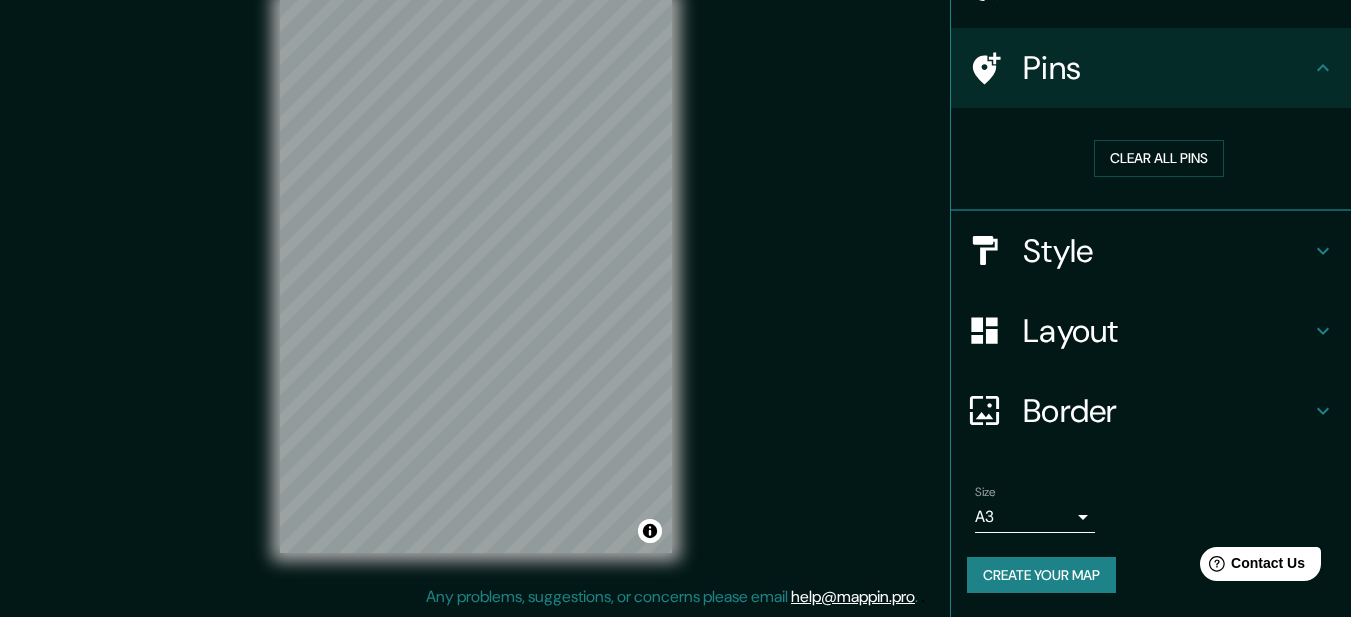 scroll, scrollTop: 118, scrollLeft: 0, axis: vertical 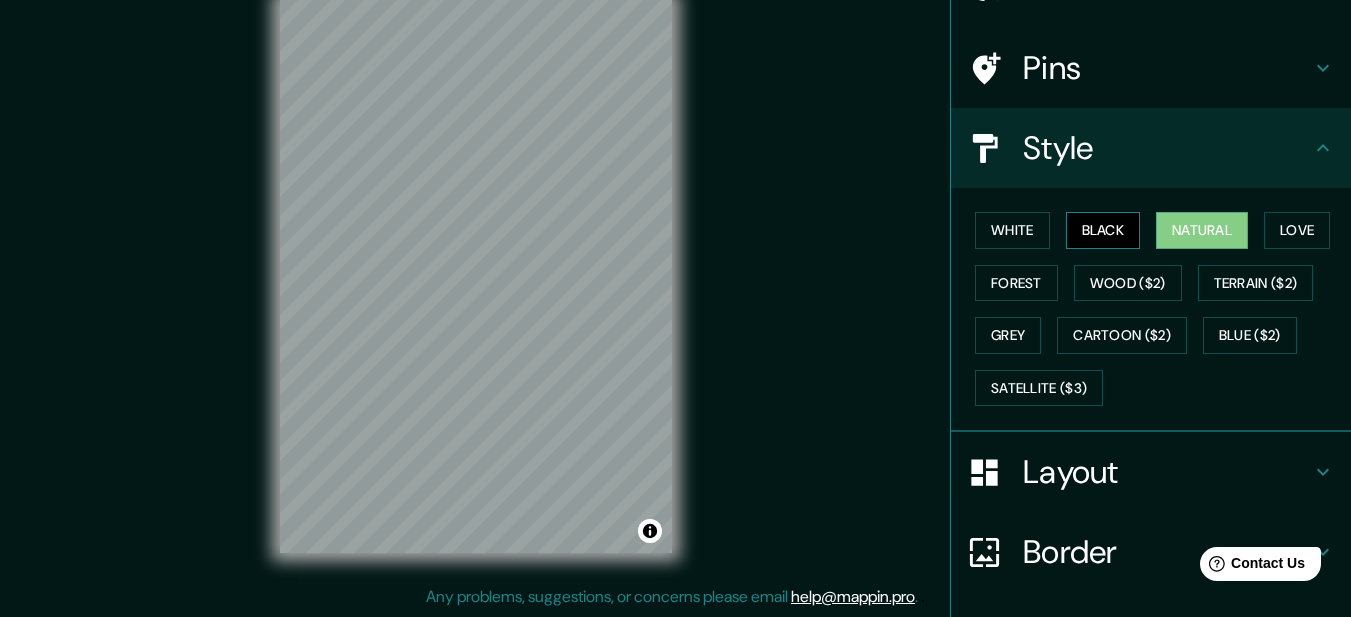 click on "Black" at bounding box center (1103, 230) 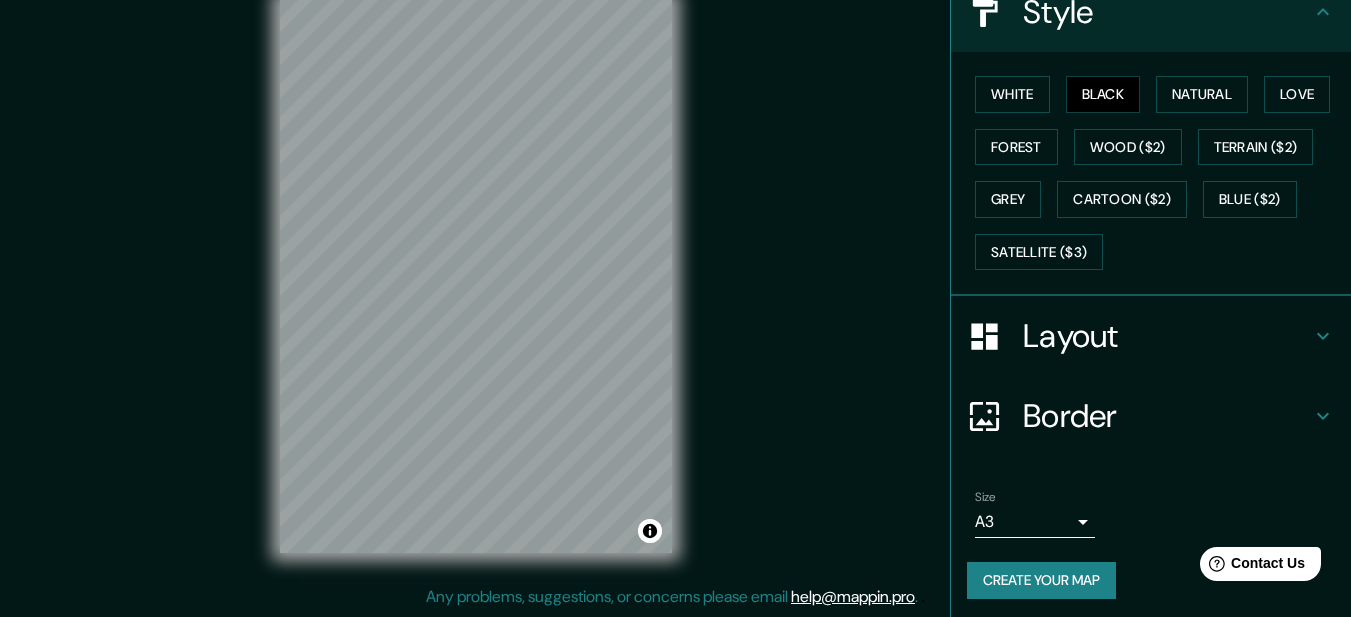 scroll, scrollTop: 260, scrollLeft: 0, axis: vertical 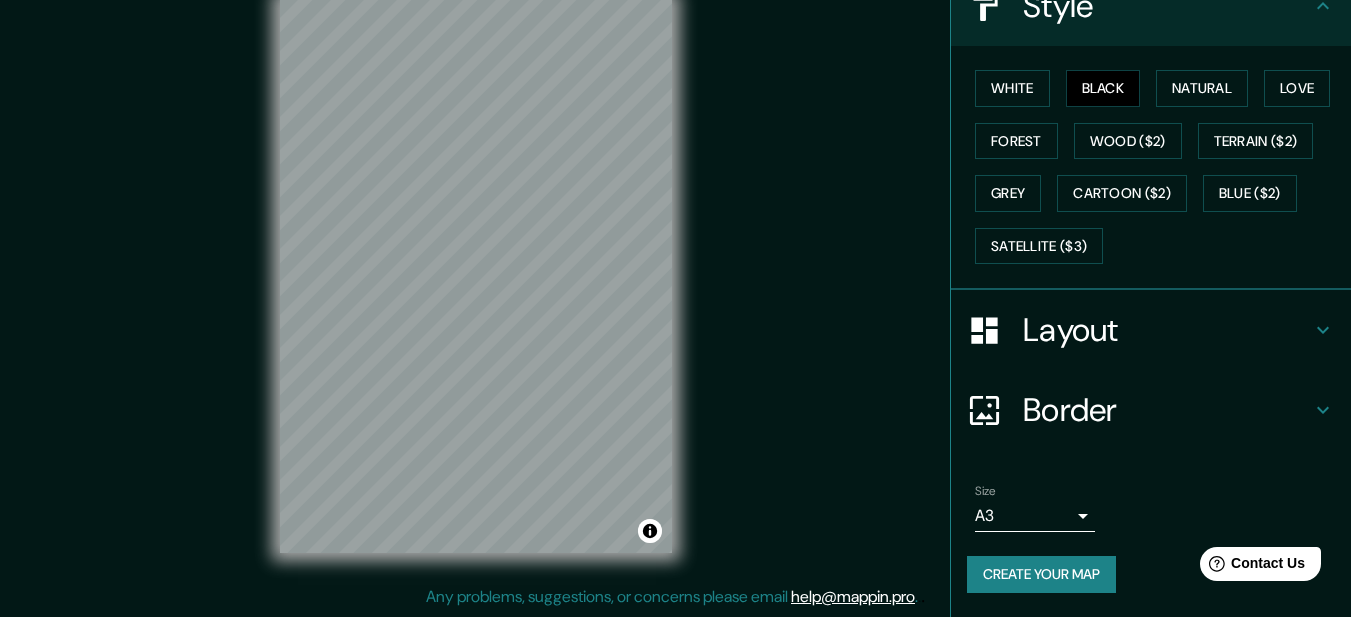 click on "Create your map" at bounding box center (1041, 574) 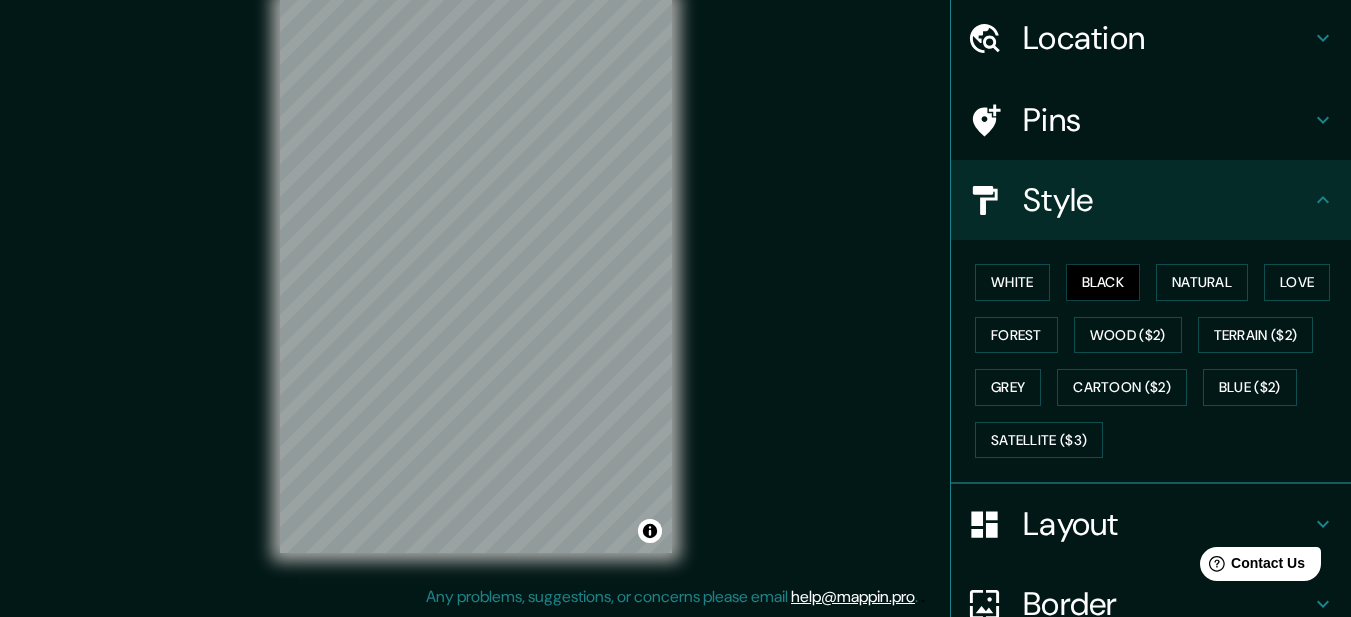 scroll, scrollTop: 0, scrollLeft: 0, axis: both 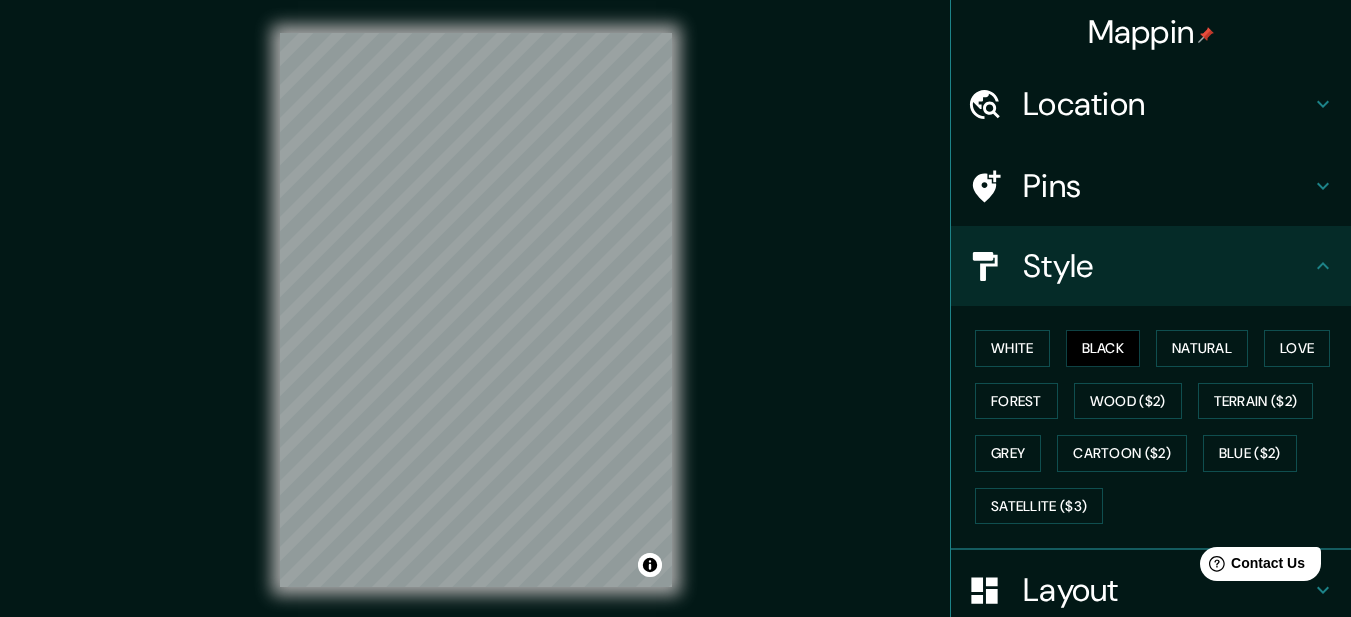drag, startPoint x: 727, startPoint y: 270, endPoint x: 856, endPoint y: 482, distance: 248.16325 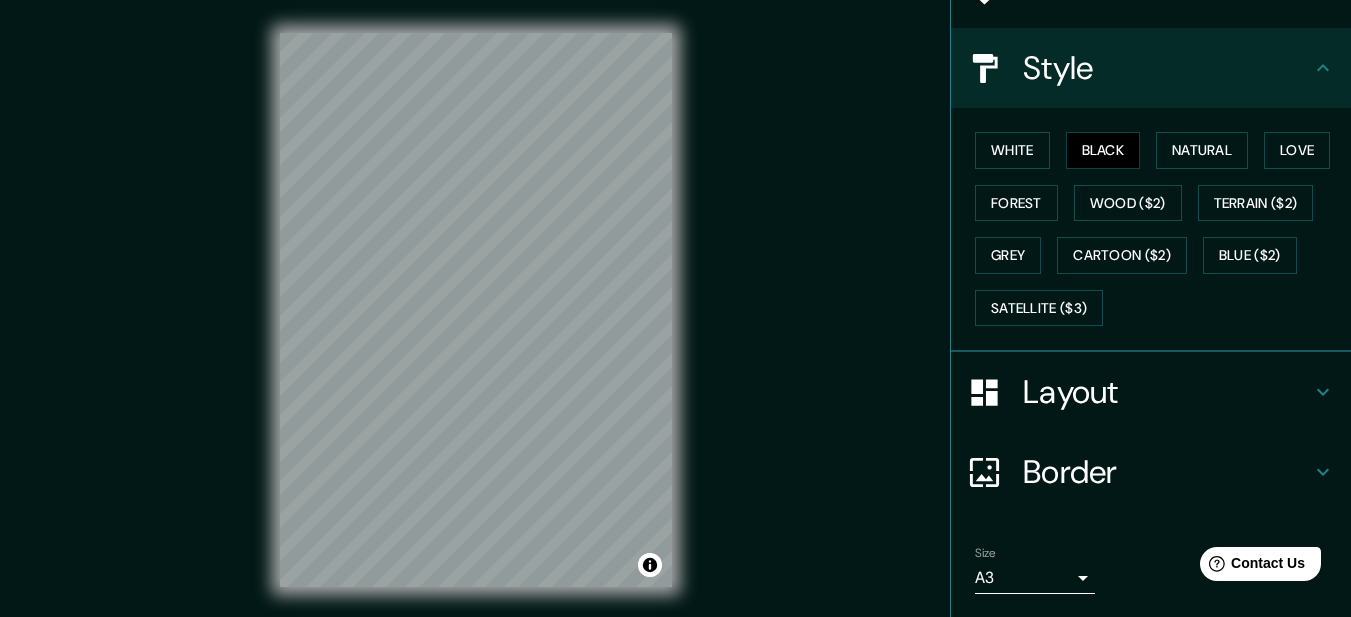 scroll, scrollTop: 260, scrollLeft: 0, axis: vertical 